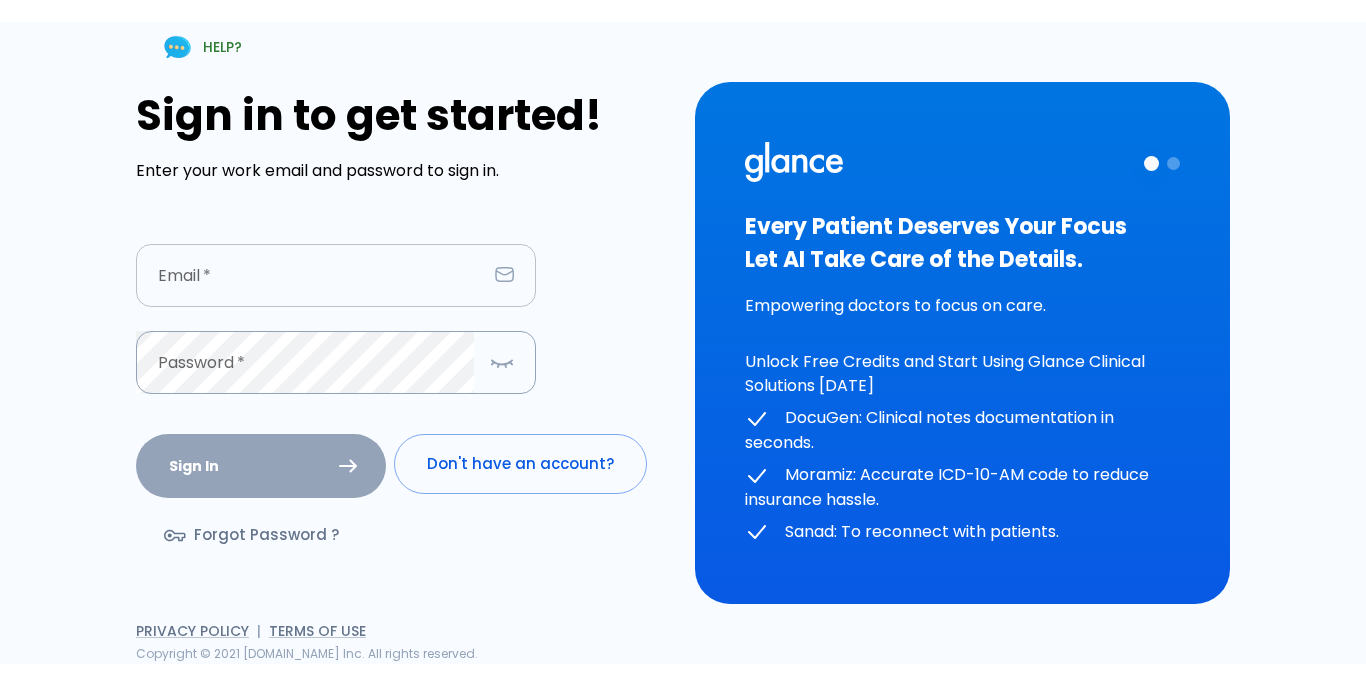 scroll, scrollTop: 0, scrollLeft: 0, axis: both 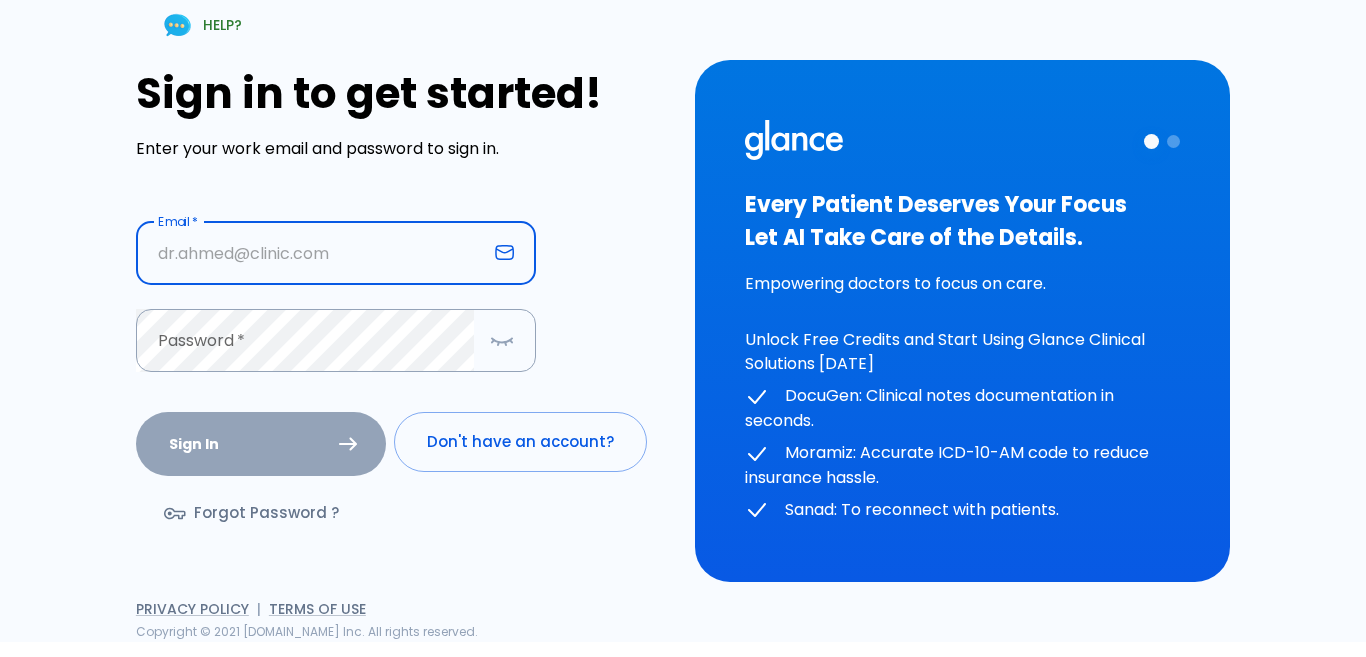 click at bounding box center (311, 253) 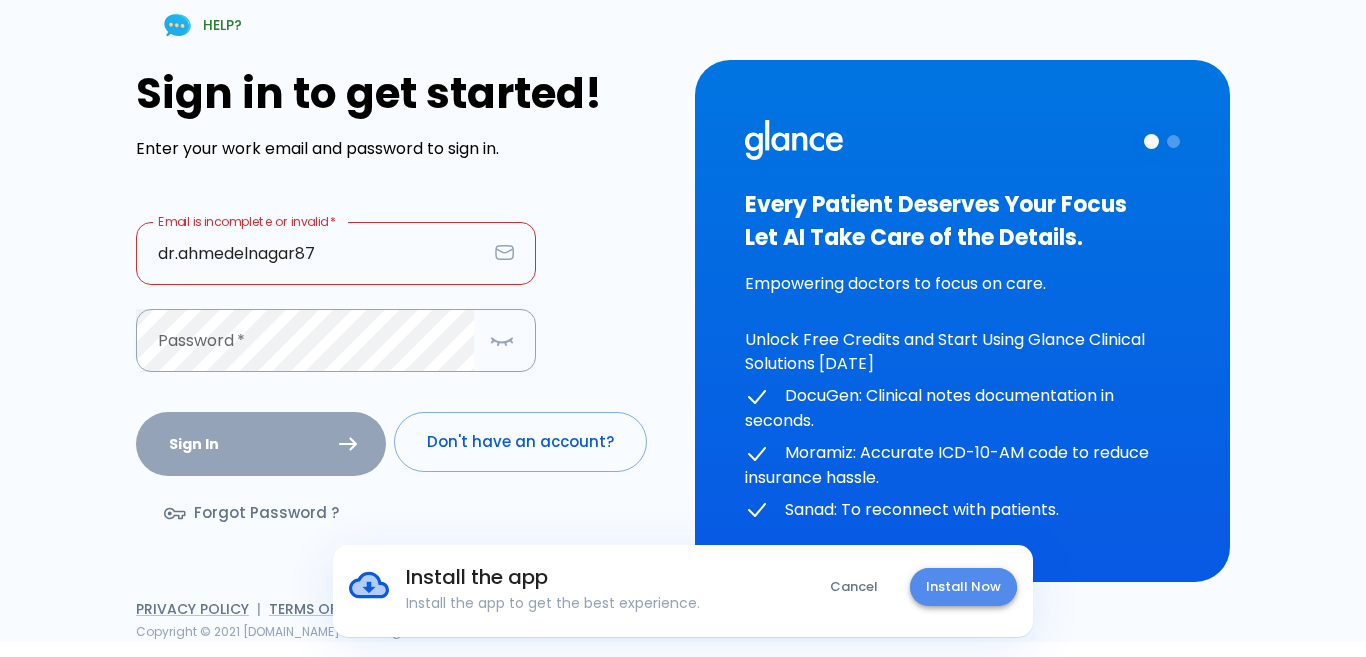 click on "Install Now" at bounding box center [963, 587] 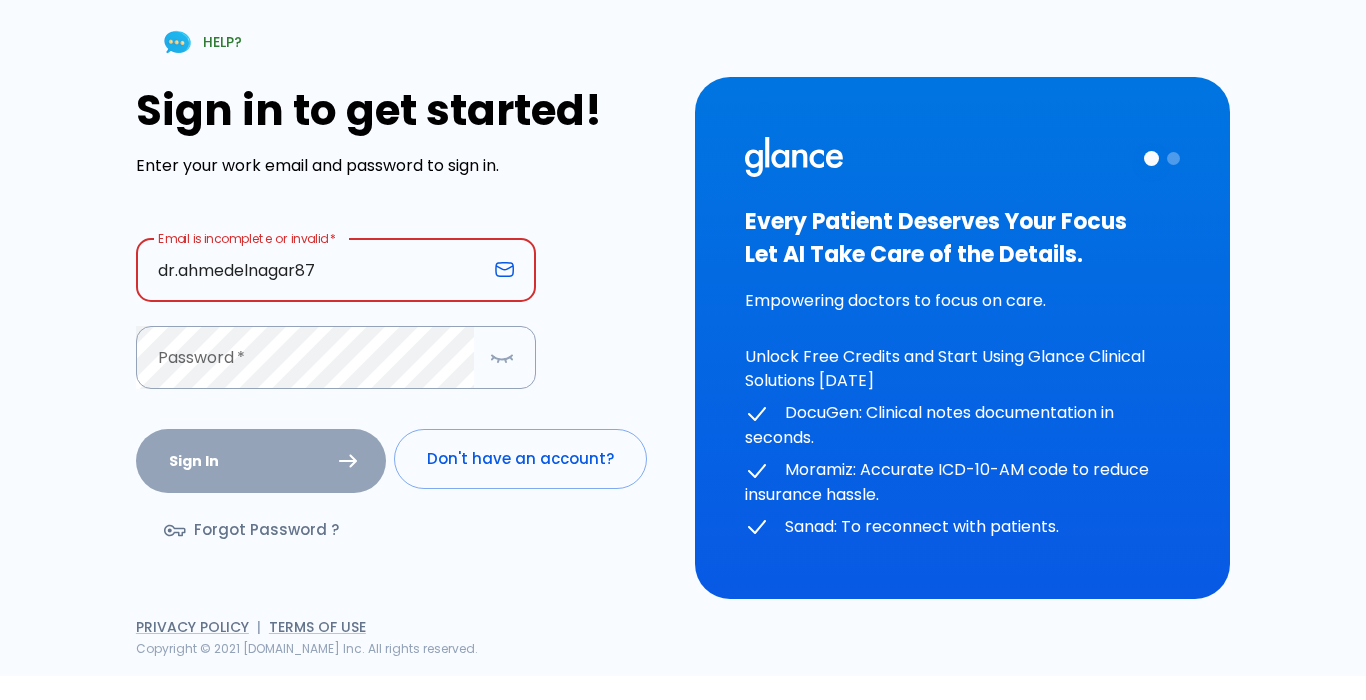 click on "dr.ahmedelnagar87" at bounding box center [311, 270] 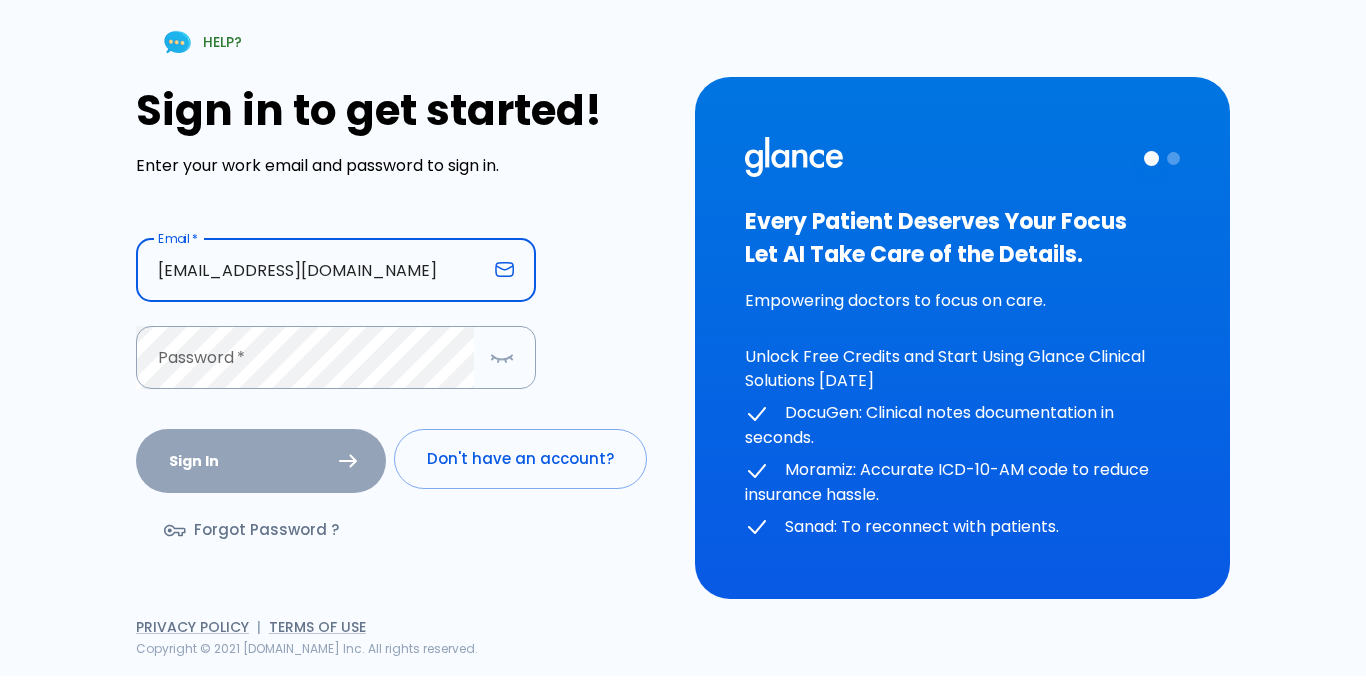 type on "[EMAIL_ADDRESS][DOMAIN_NAME]" 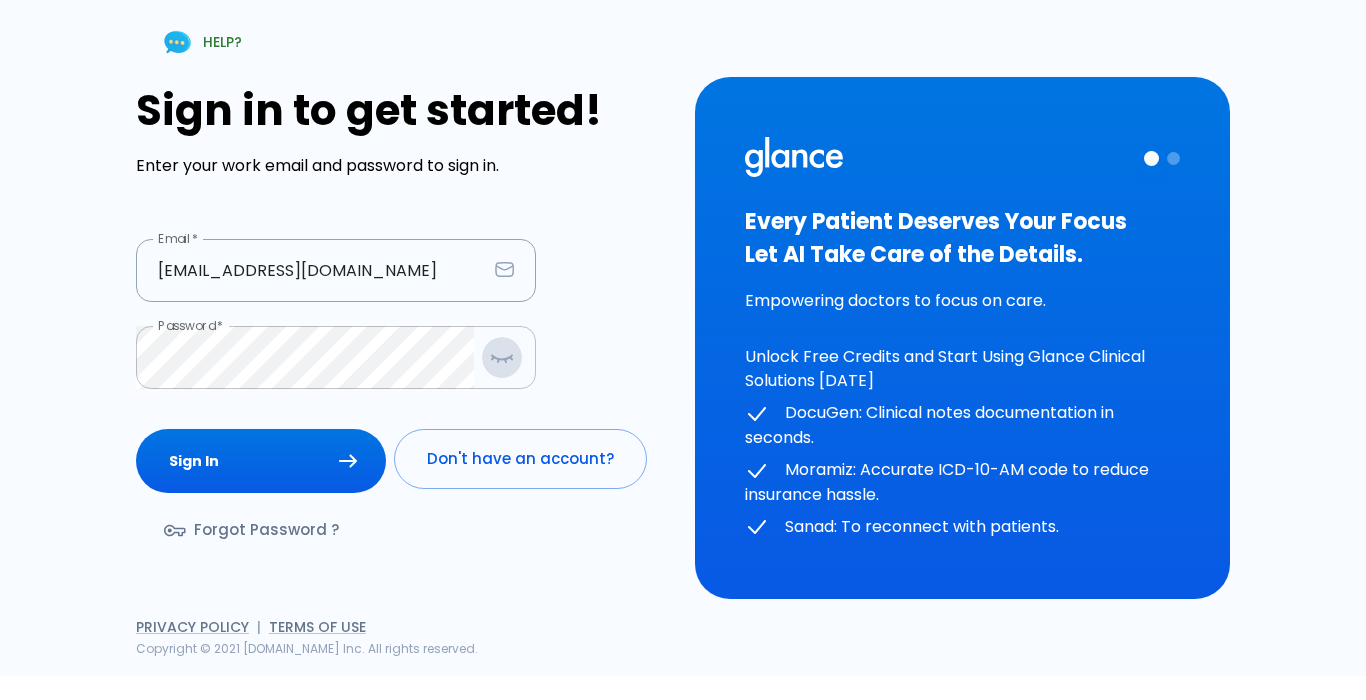 click 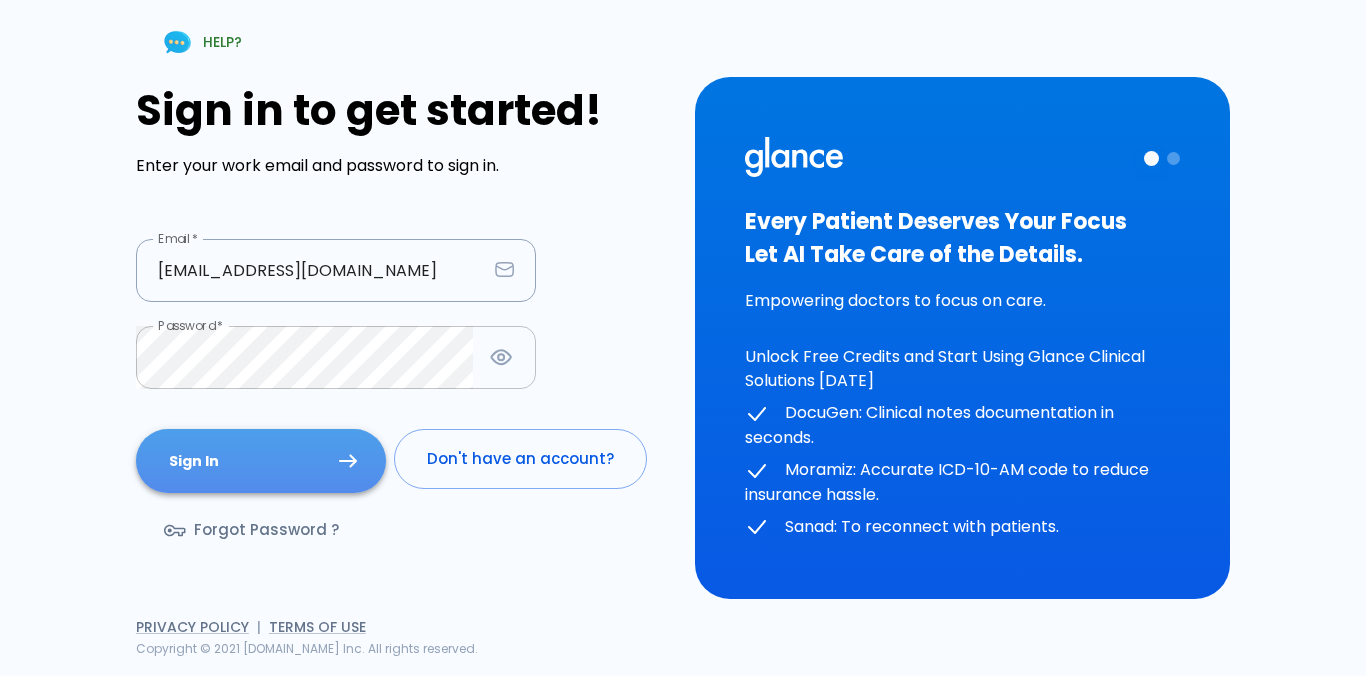 click on "Sign In" at bounding box center [261, 461] 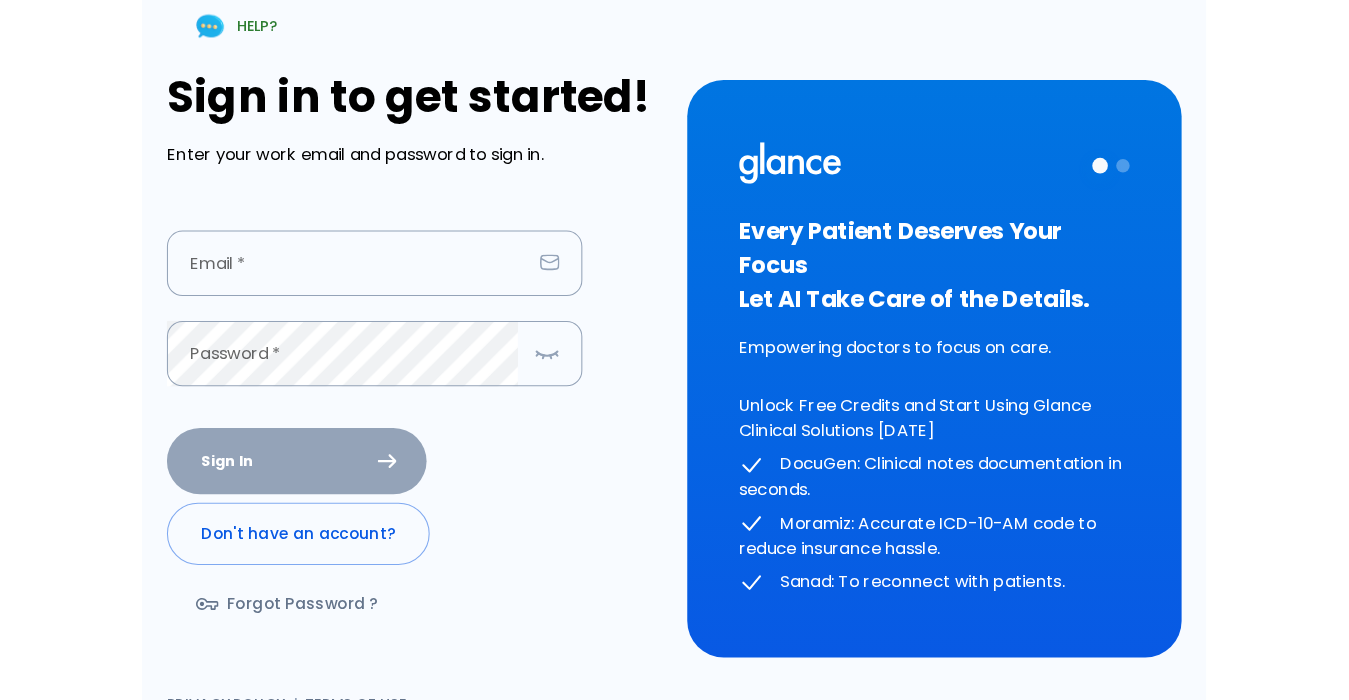 scroll, scrollTop: 0, scrollLeft: 0, axis: both 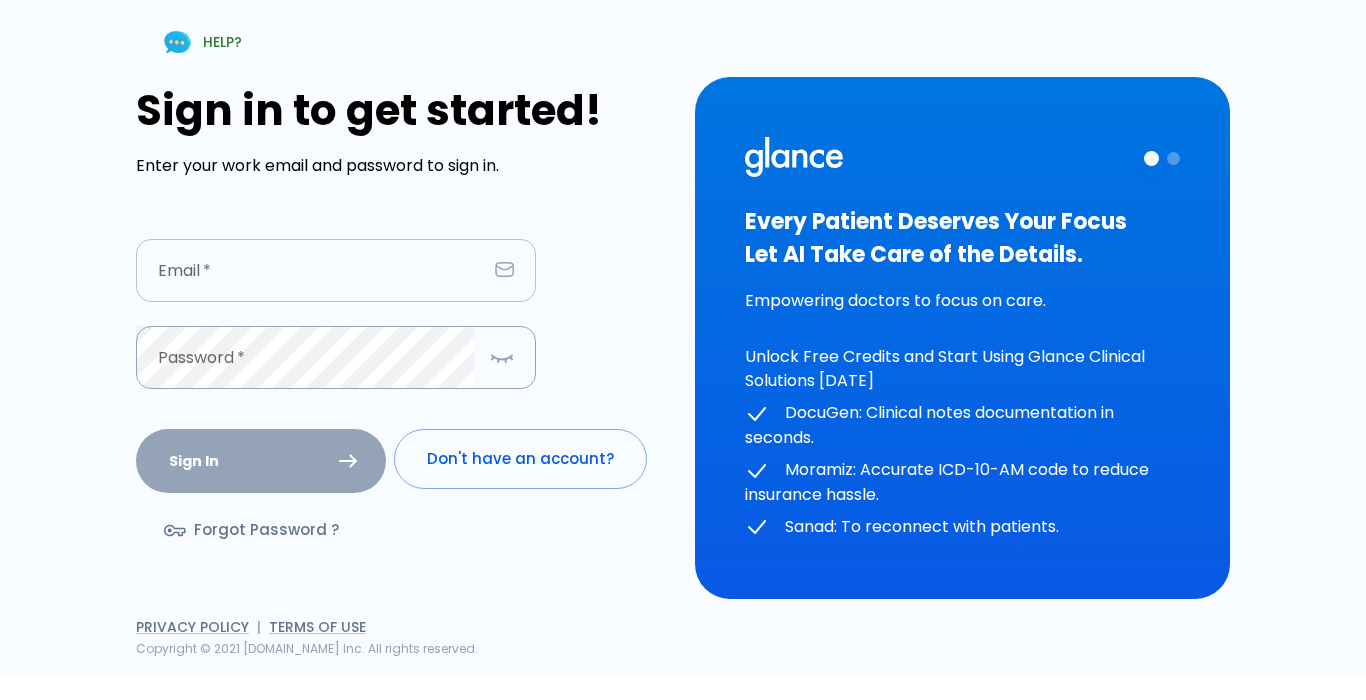 click at bounding box center (311, 270) 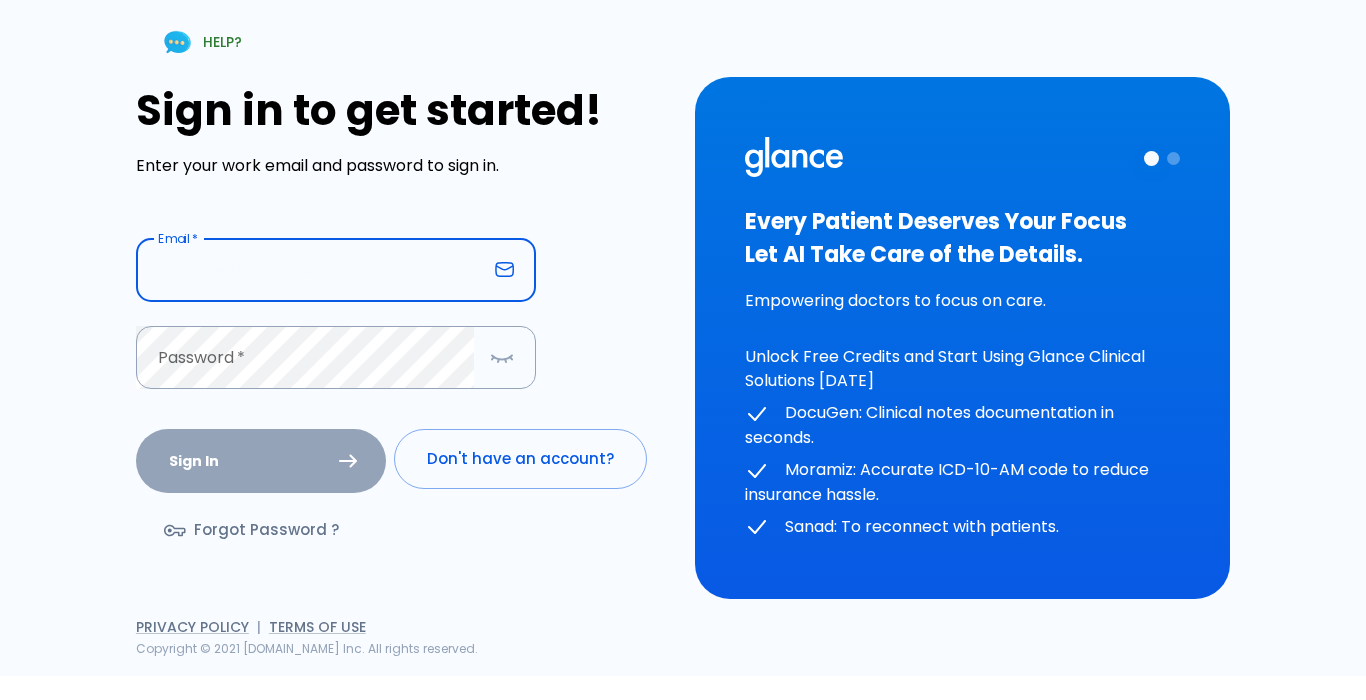type on "[EMAIL_ADDRESS][DOMAIN_NAME]" 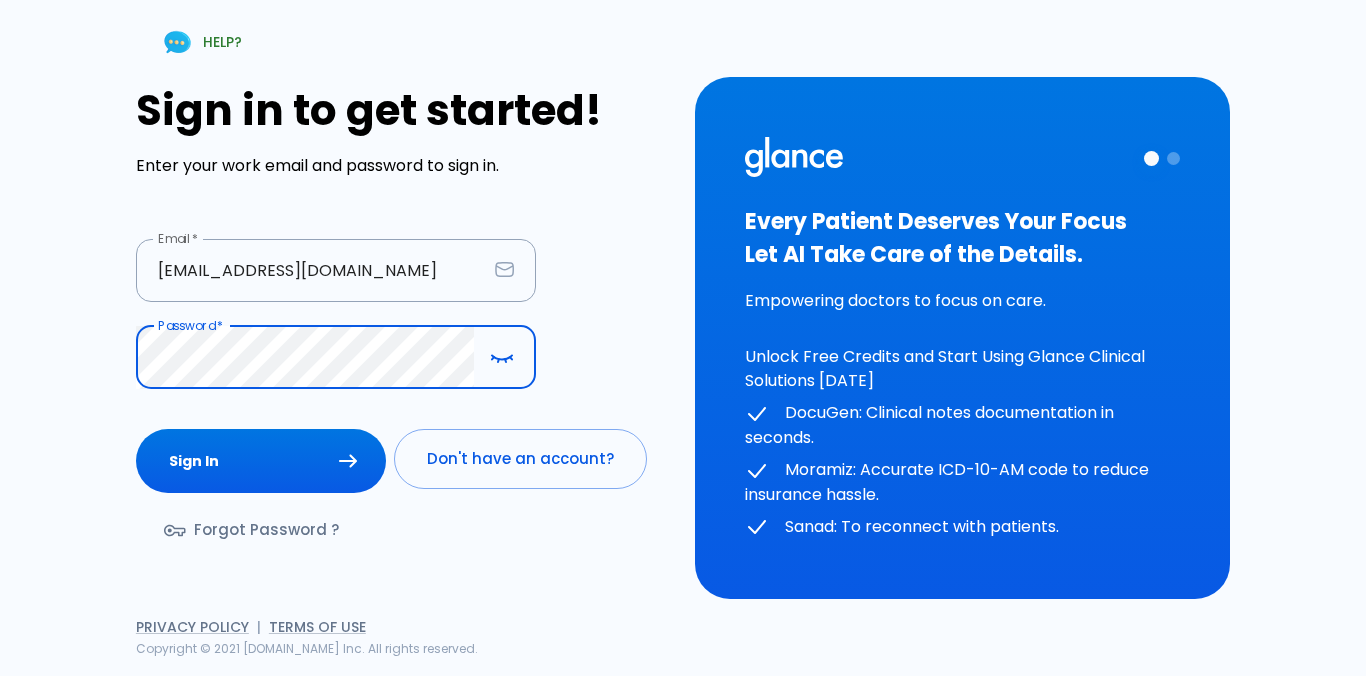 click 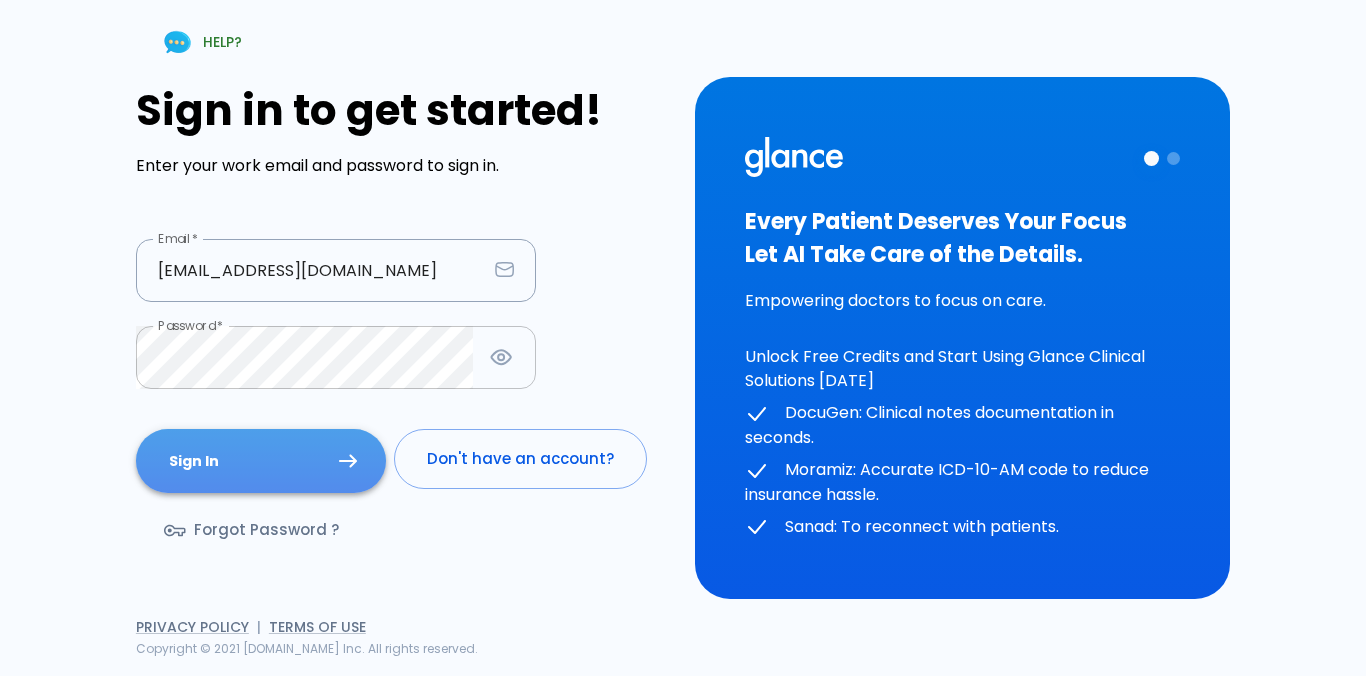 click on "Sign In" at bounding box center (261, 461) 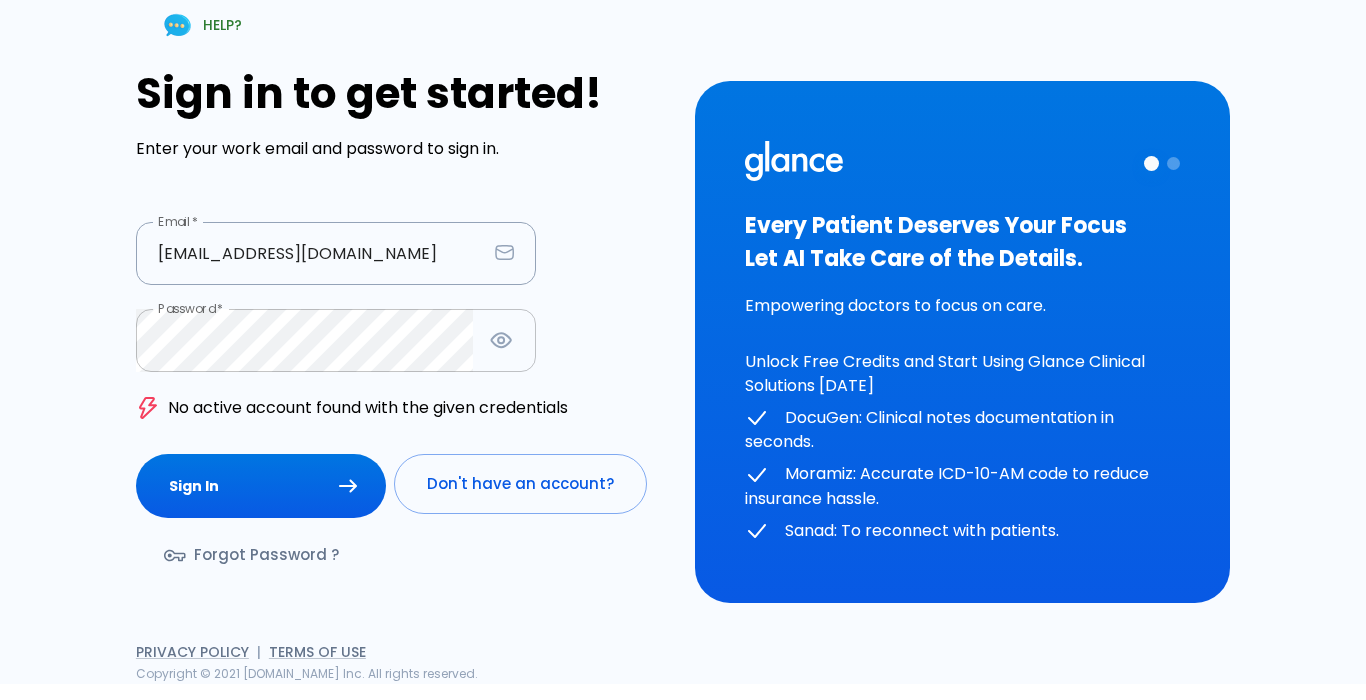 click on "Sign In" at bounding box center [261, 486] 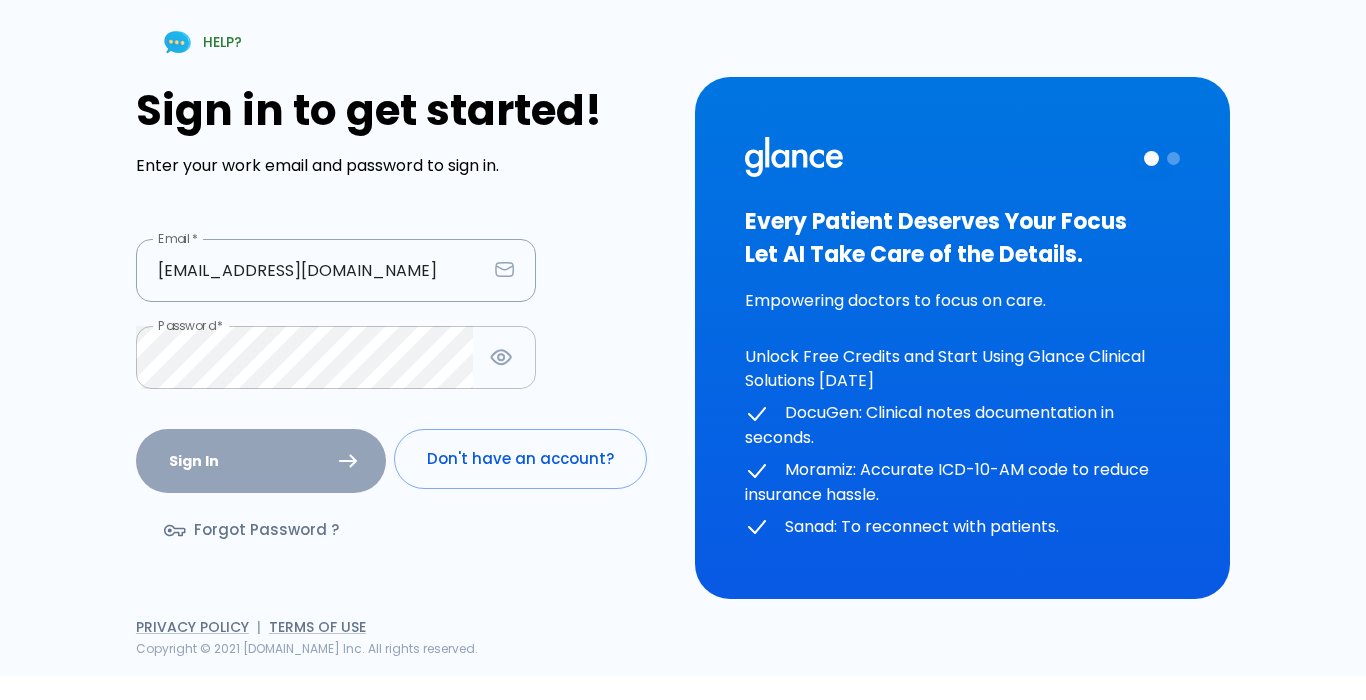 click on "Forgot Password ?" at bounding box center (253, 530) 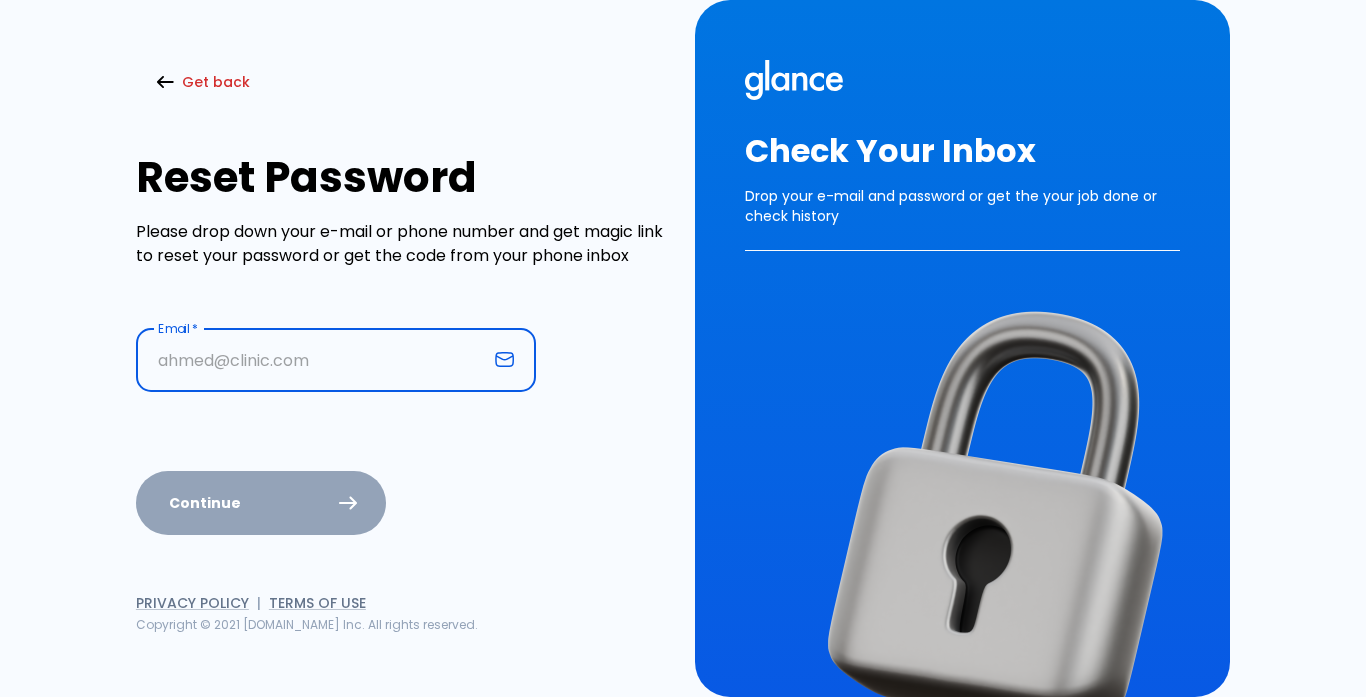 click at bounding box center (311, 360) 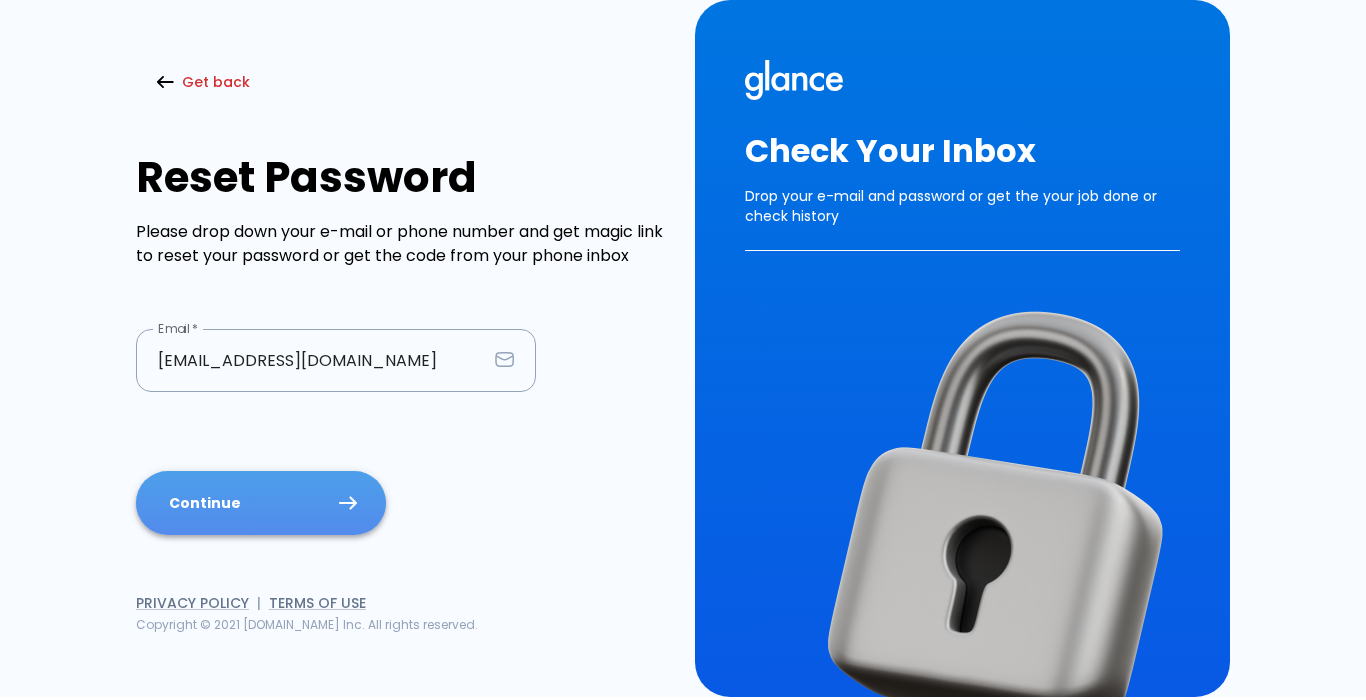 click on "Continue" at bounding box center [261, 503] 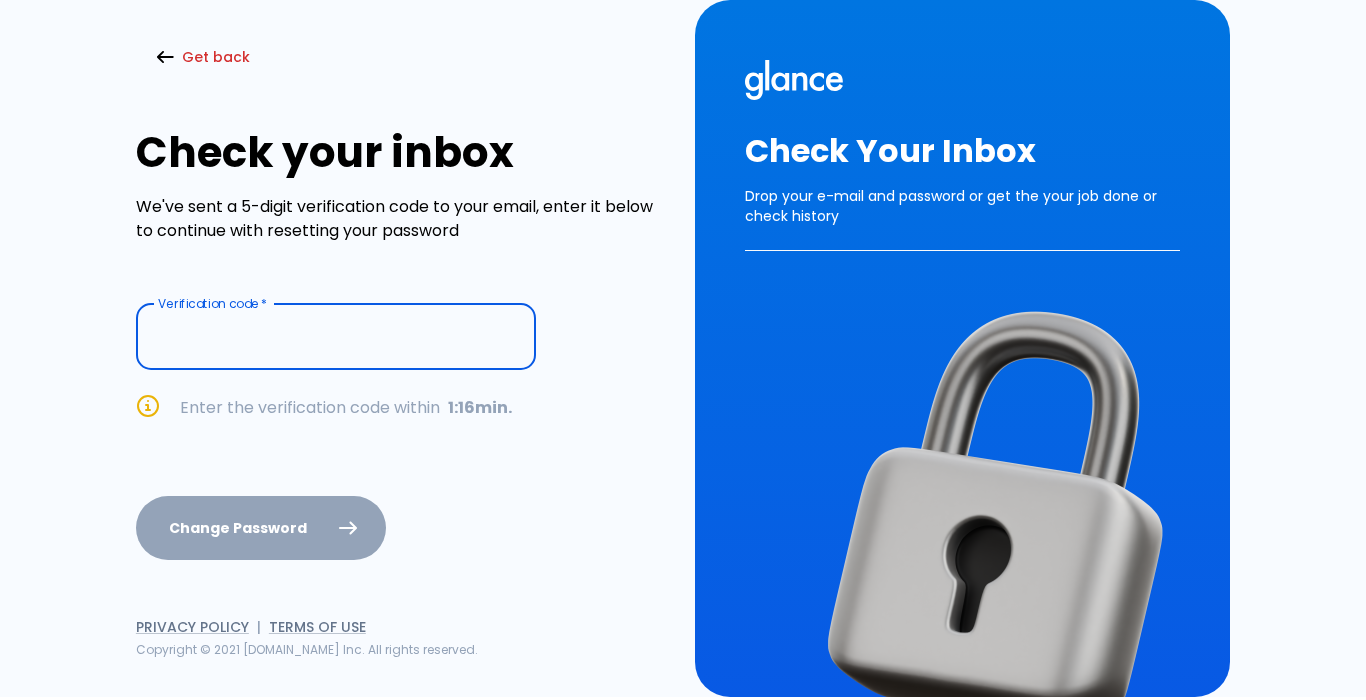 click at bounding box center (336, 337) 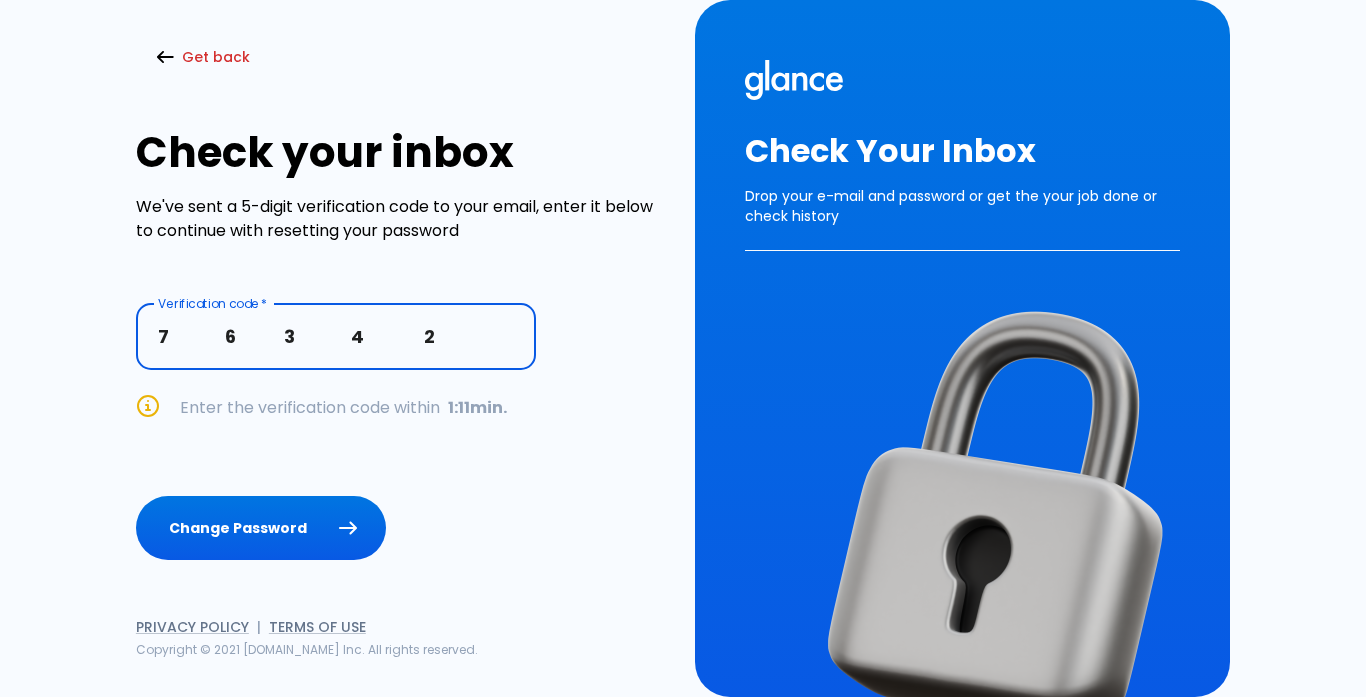 type on "7              6            3              4               2" 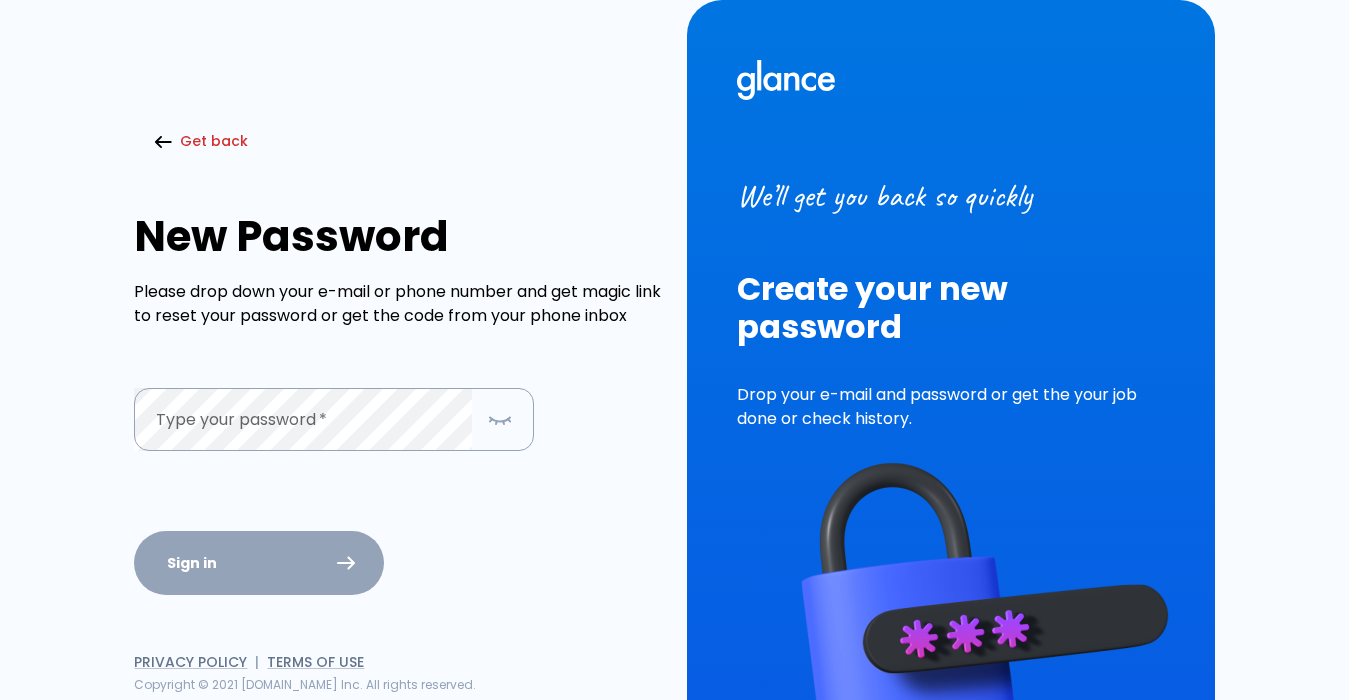 drag, startPoint x: 251, startPoint y: 467, endPoint x: 205, endPoint y: 466, distance: 46.010868 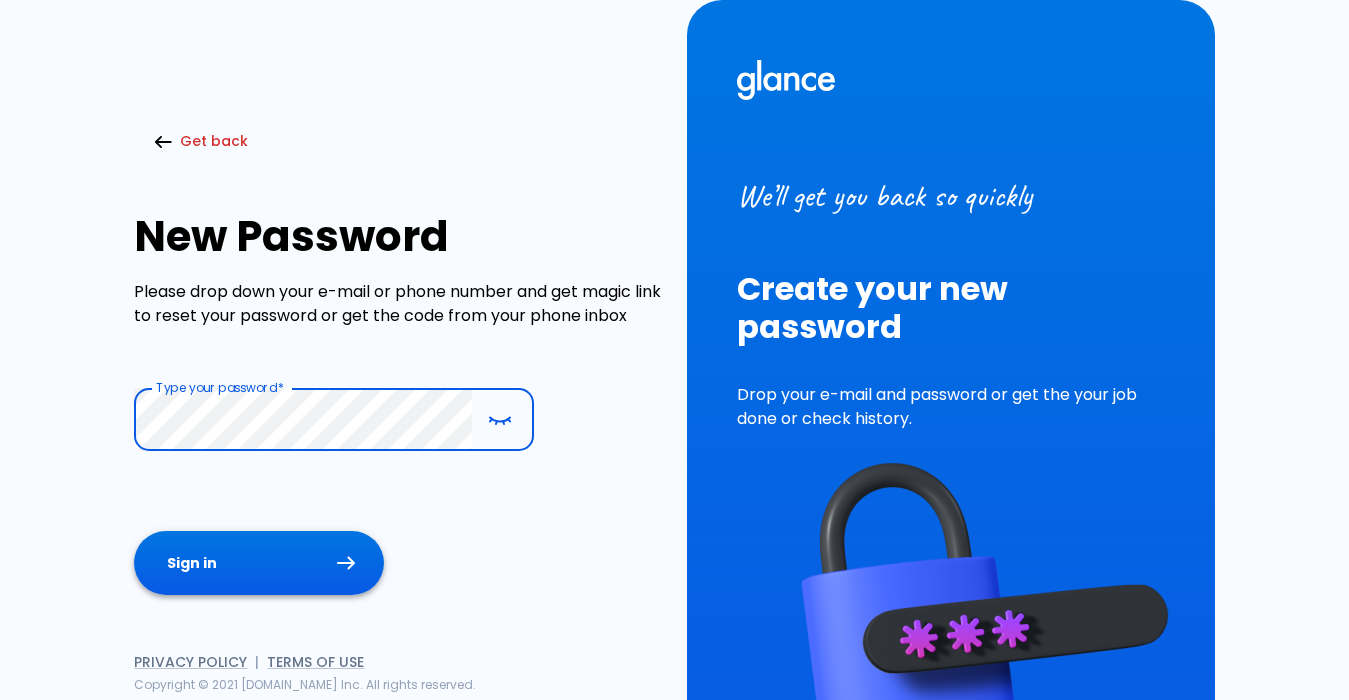 click on "Sign in" at bounding box center (259, 563) 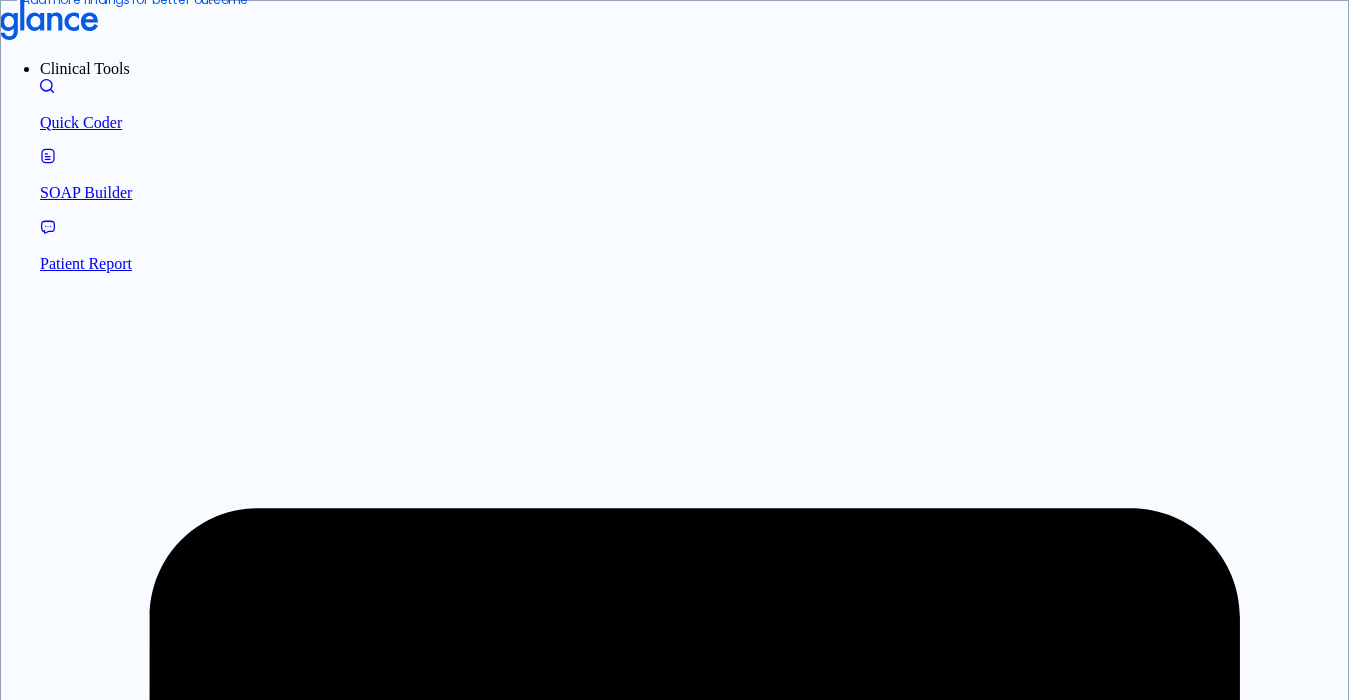 drag, startPoint x: 593, startPoint y: 472, endPoint x: 583, endPoint y: 462, distance: 14.142136 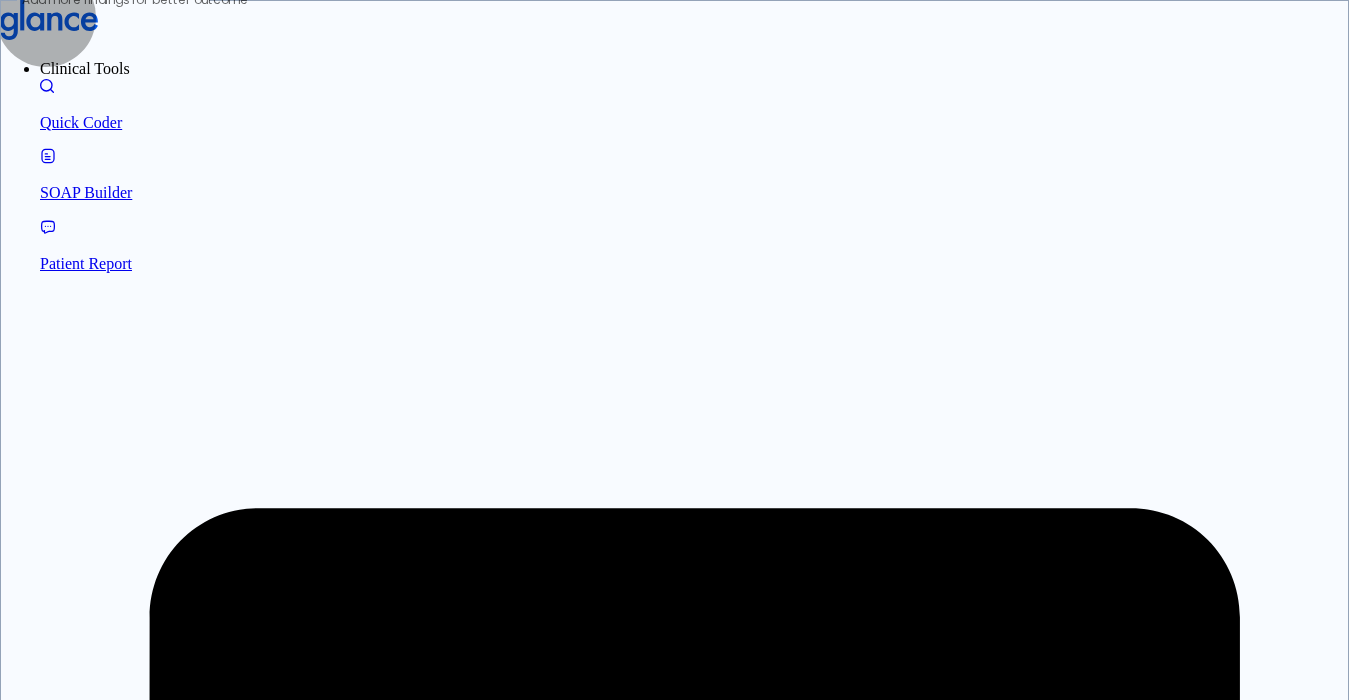 click on "swelling" at bounding box center [27, 5304] 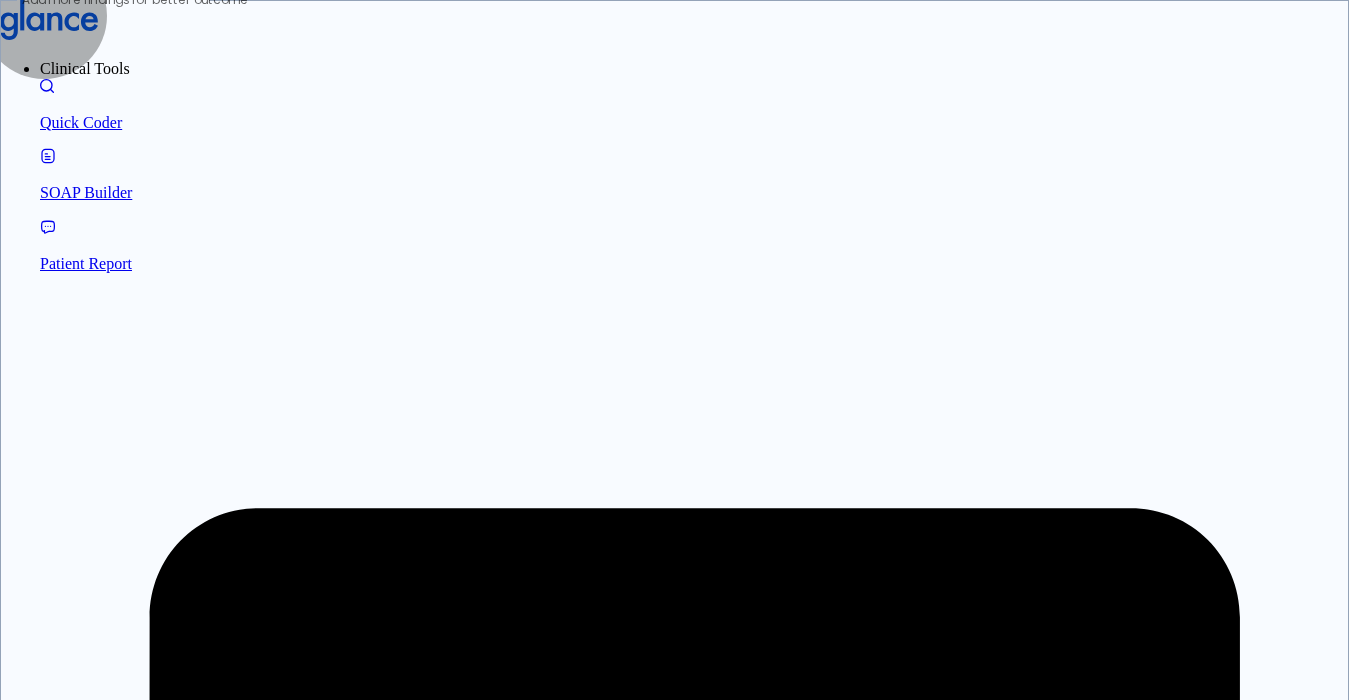 click on "inflammation" at bounding box center (43, 5304) 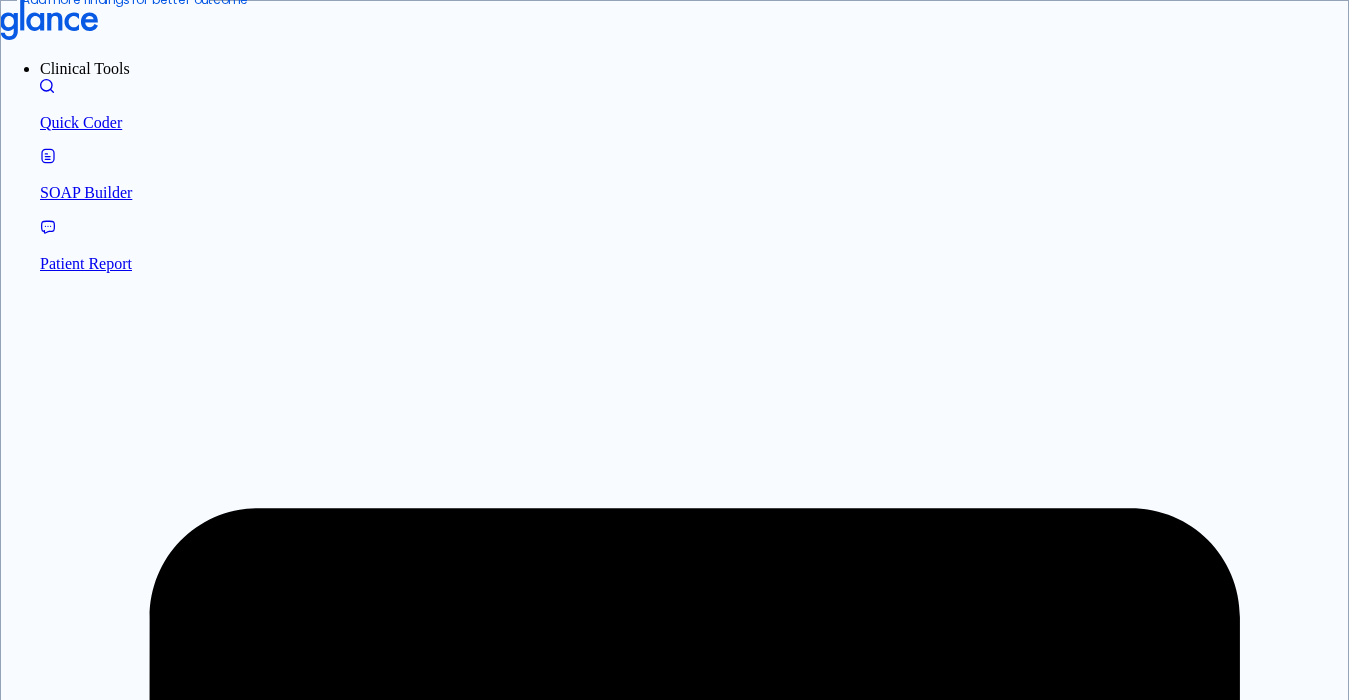 click on "MRI knee" at bounding box center (32, 5304) 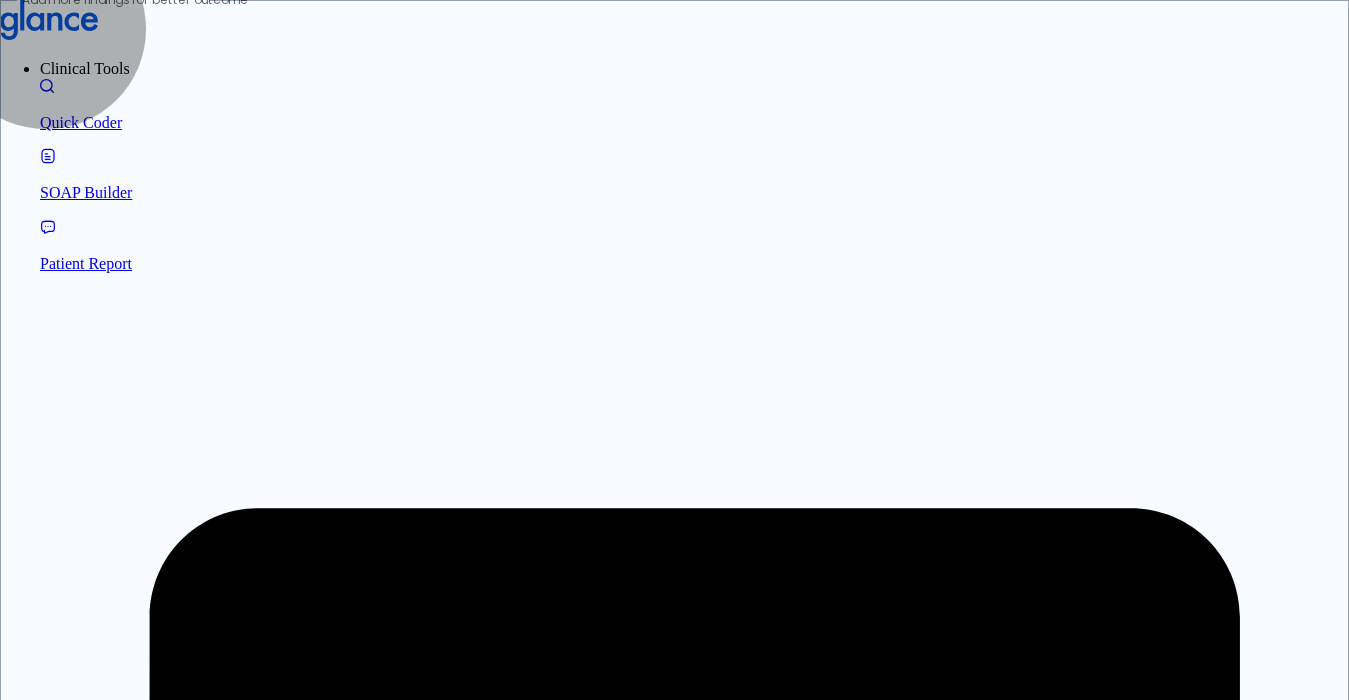click on "Find Codes" at bounding box center (62, 6837) 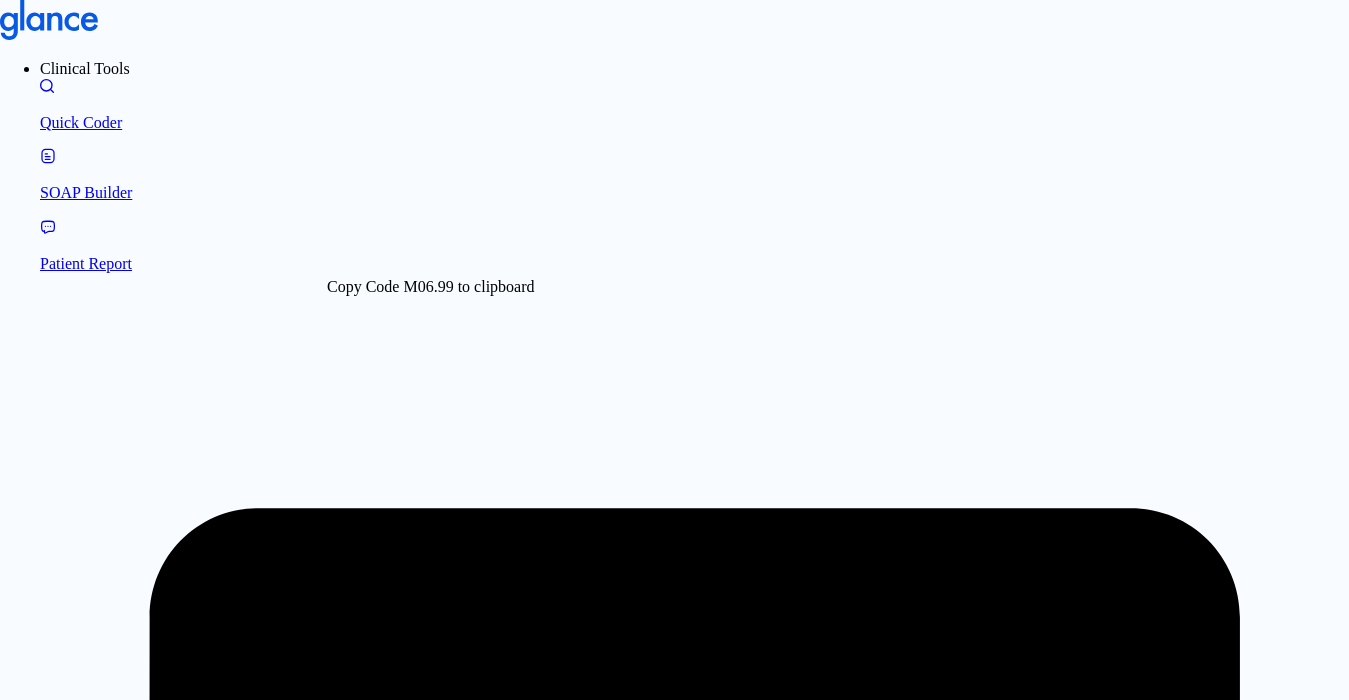 click on "M06.99" at bounding box center (73, 3915) 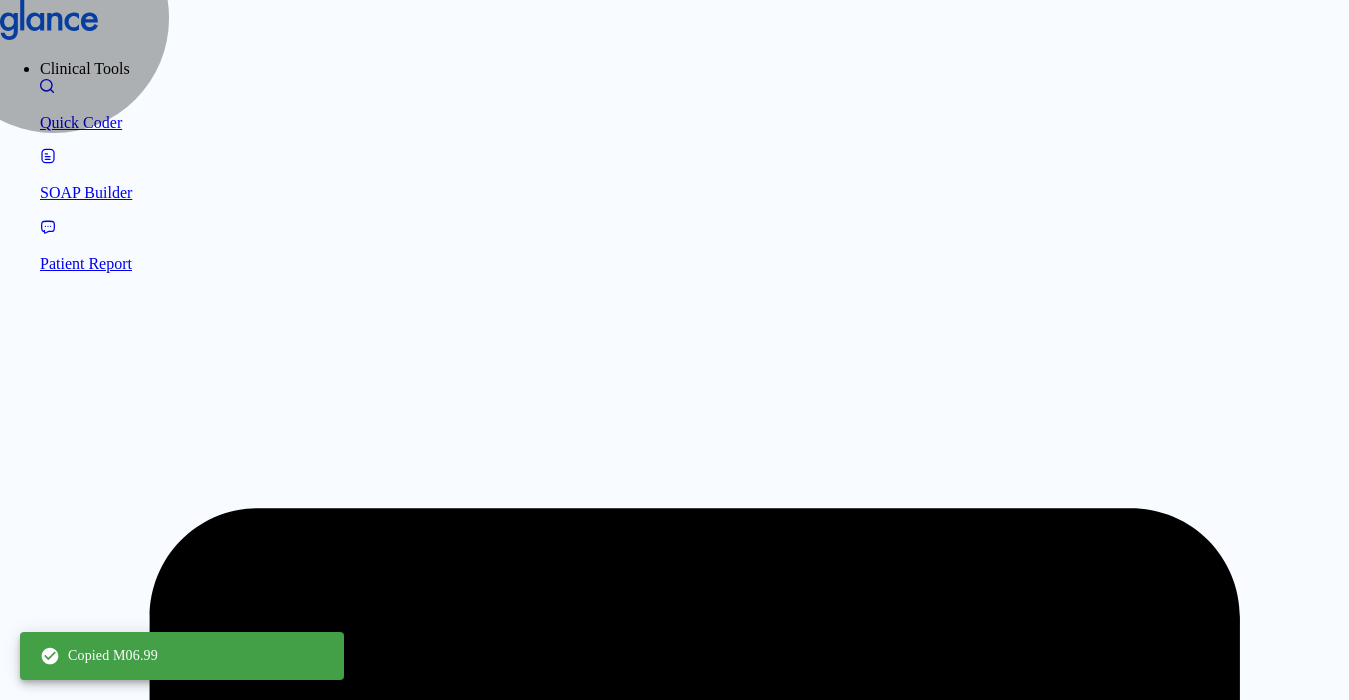 click on "SOAP Builder" at bounding box center [184, 3668] 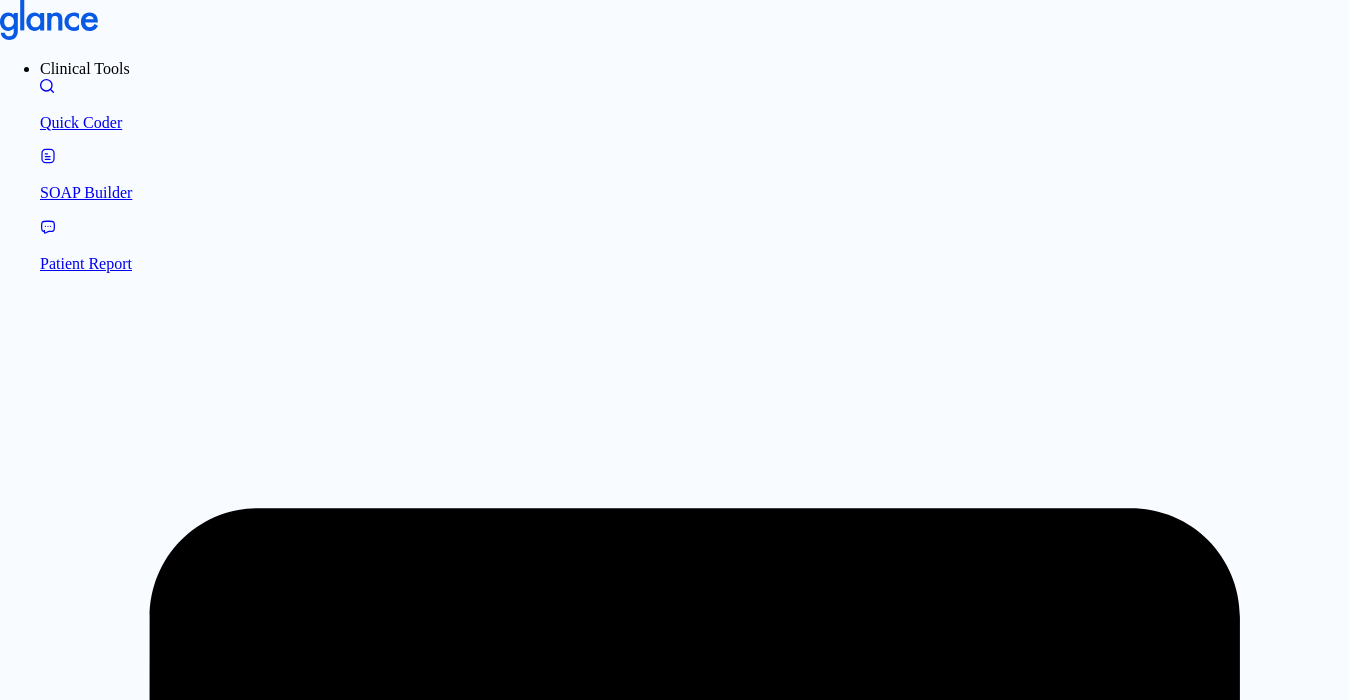click at bounding box center (674, 3956) 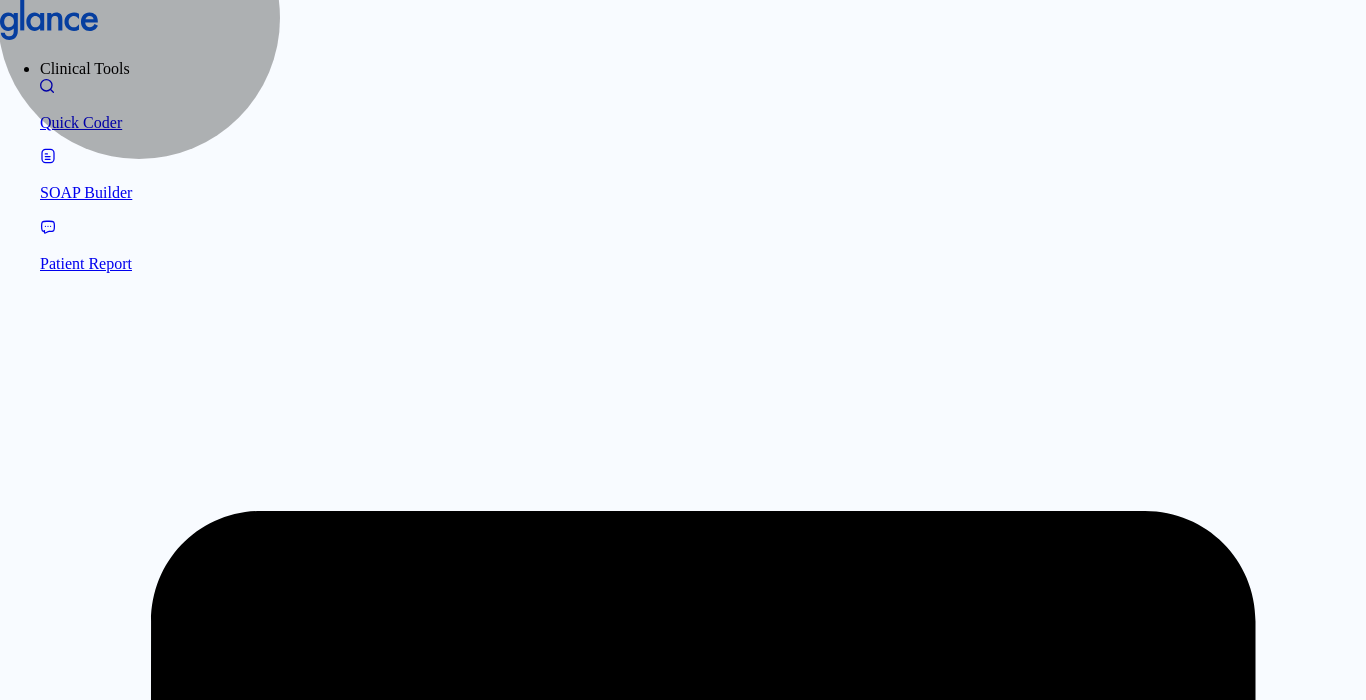 click 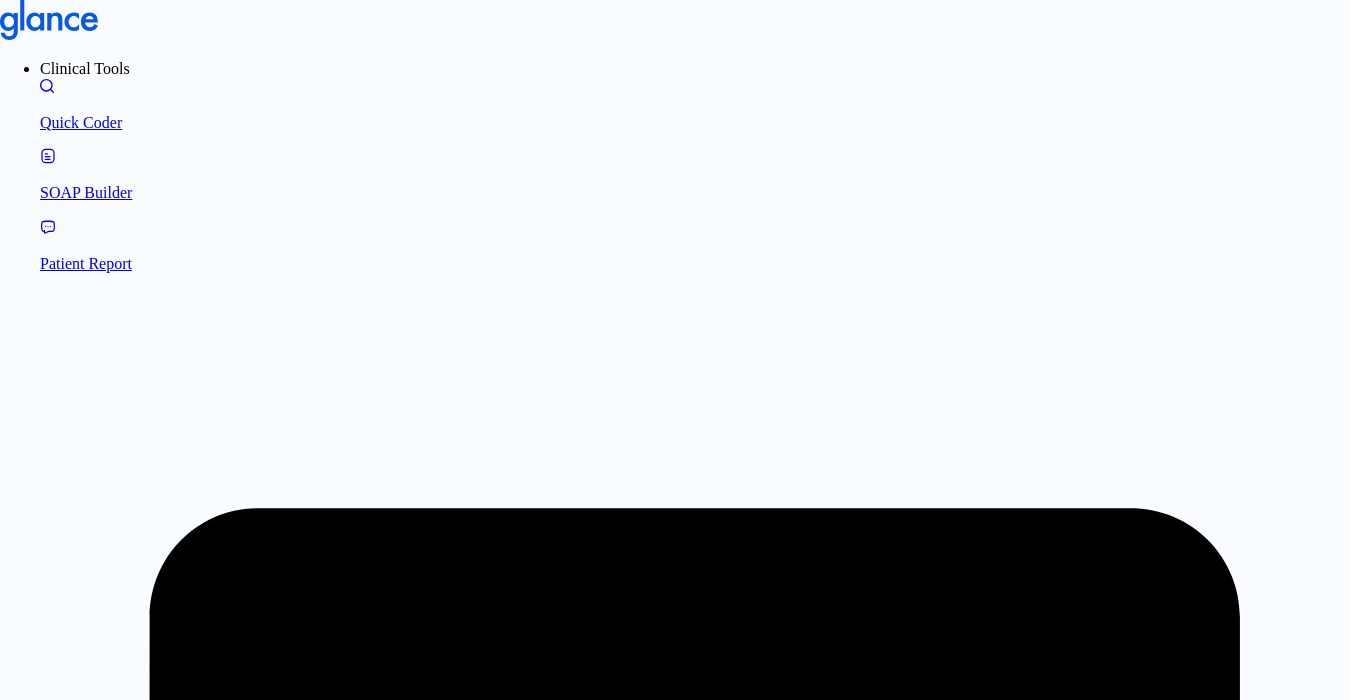click at bounding box center [674, 3956] 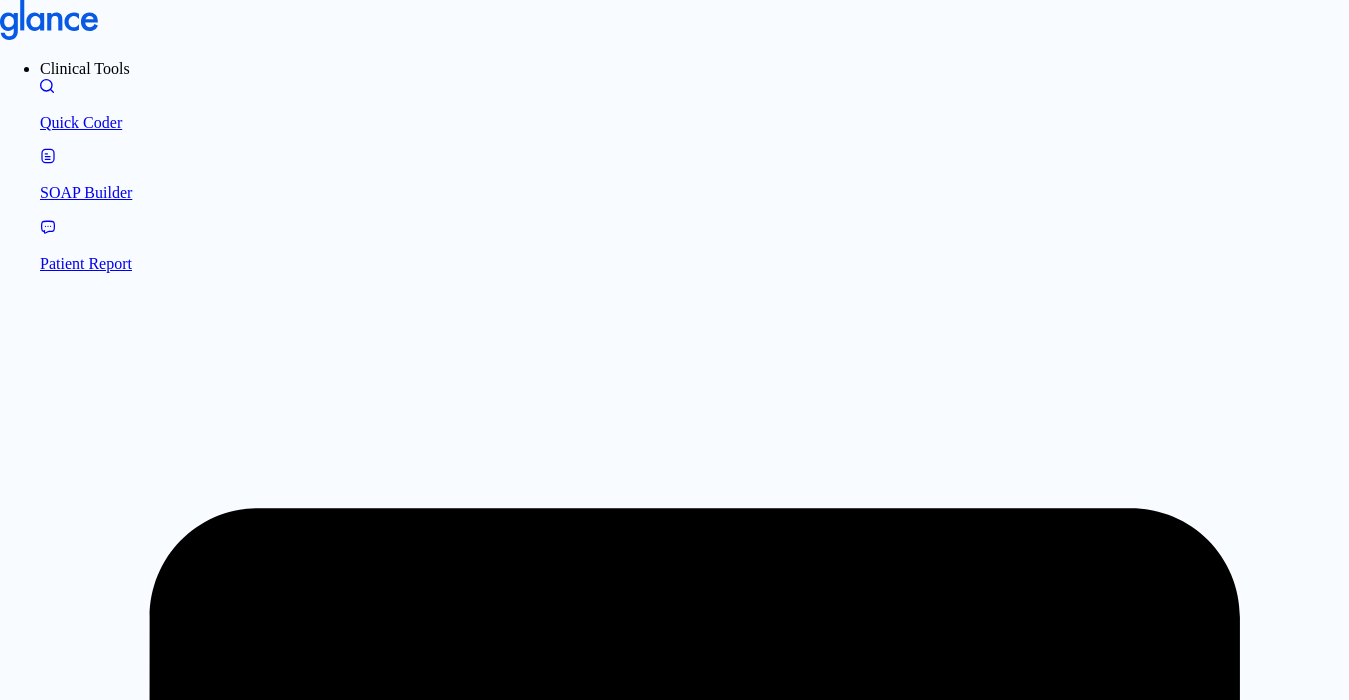 click 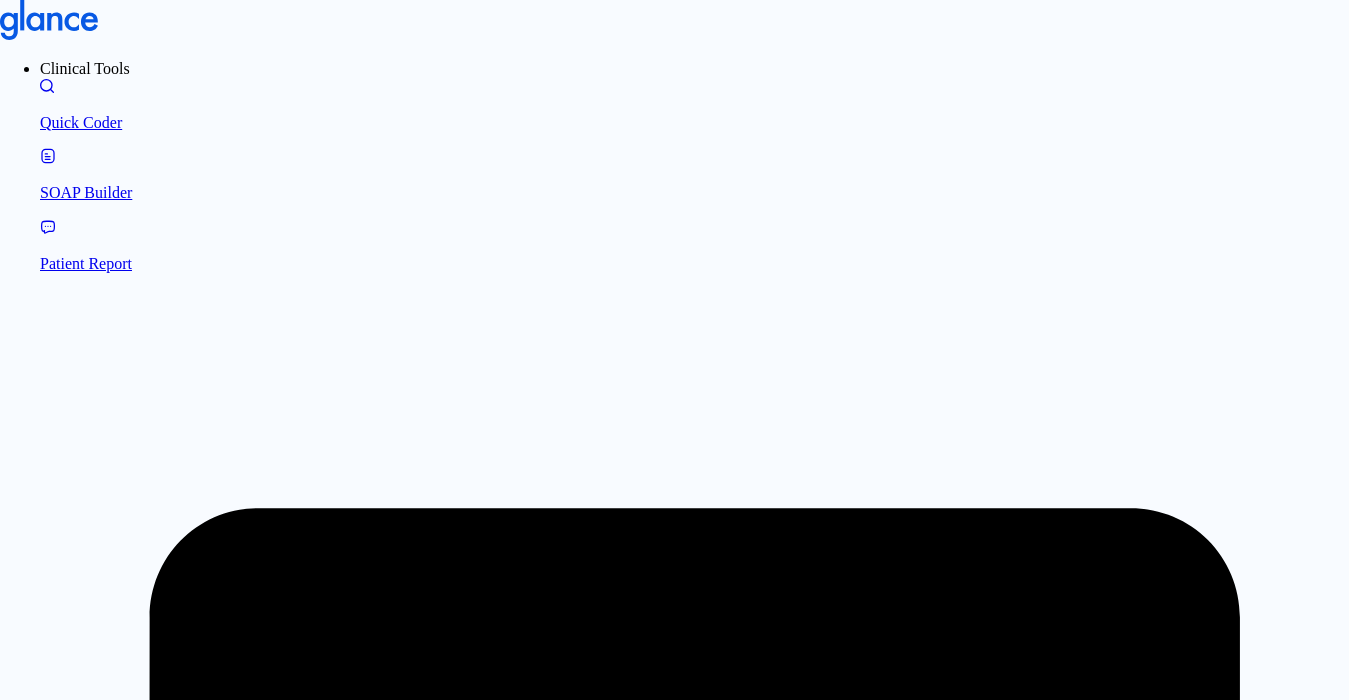 click on "History & Physical Exam Summary" at bounding box center [155, 3964] 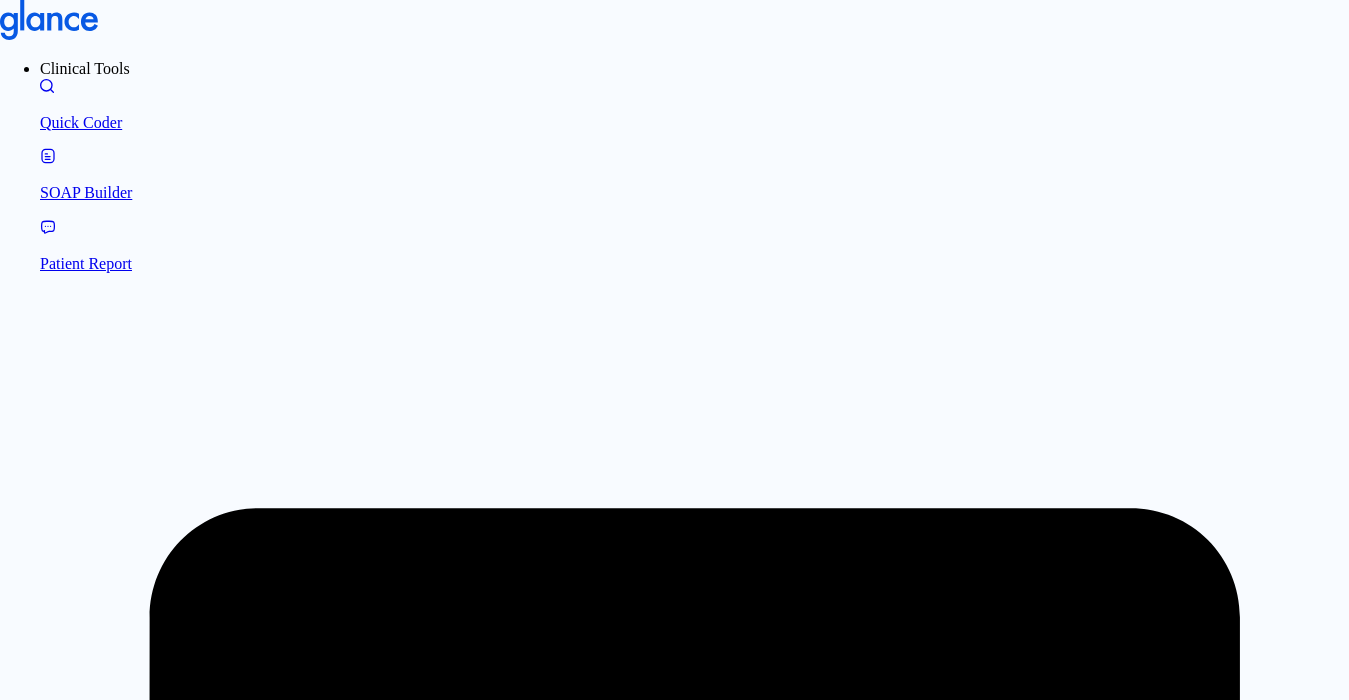 click on "Loading..." at bounding box center (674, 3980) 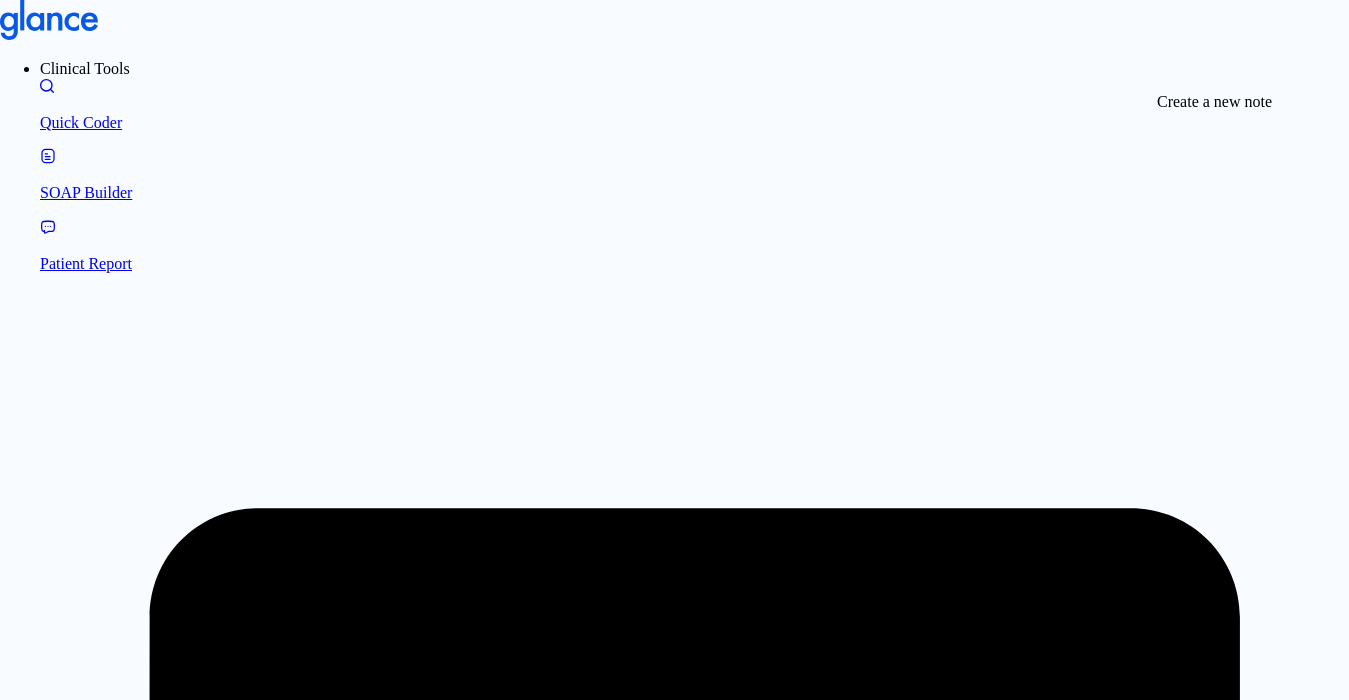 click on "New Note" at bounding box center [676, 4976] 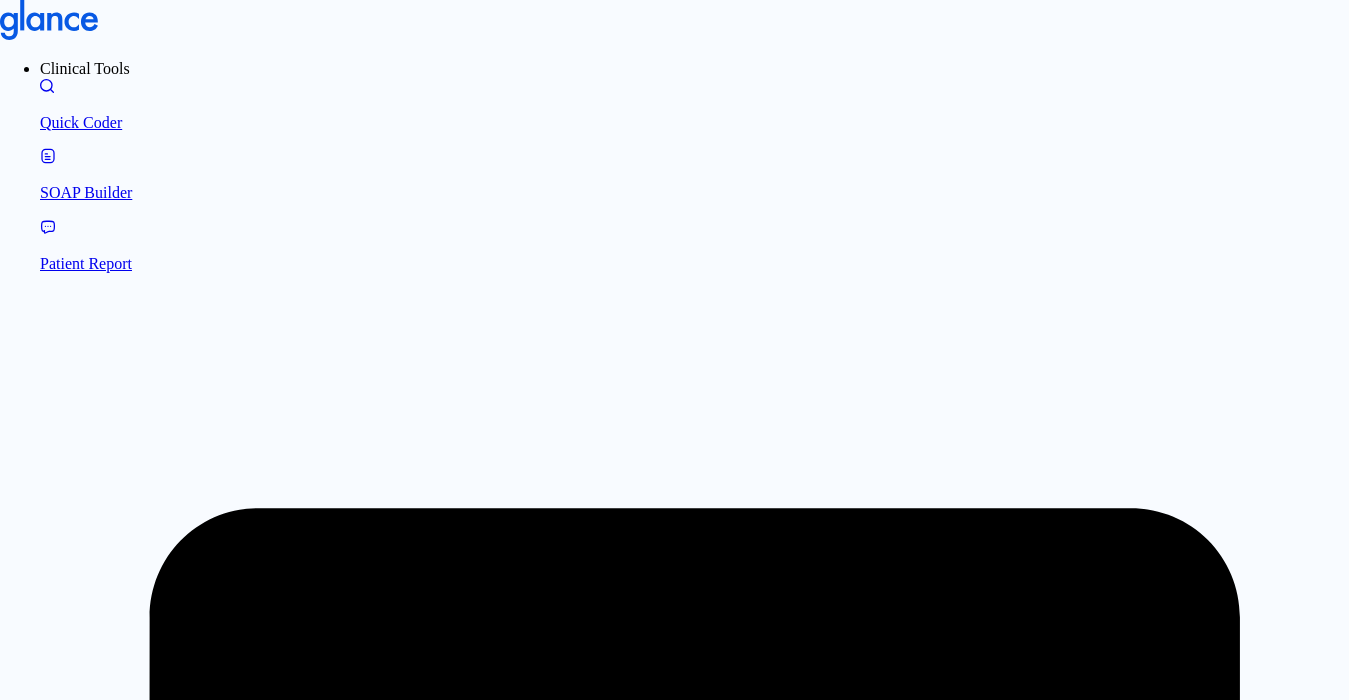 click on "Got it!" at bounding box center (29, 13454) 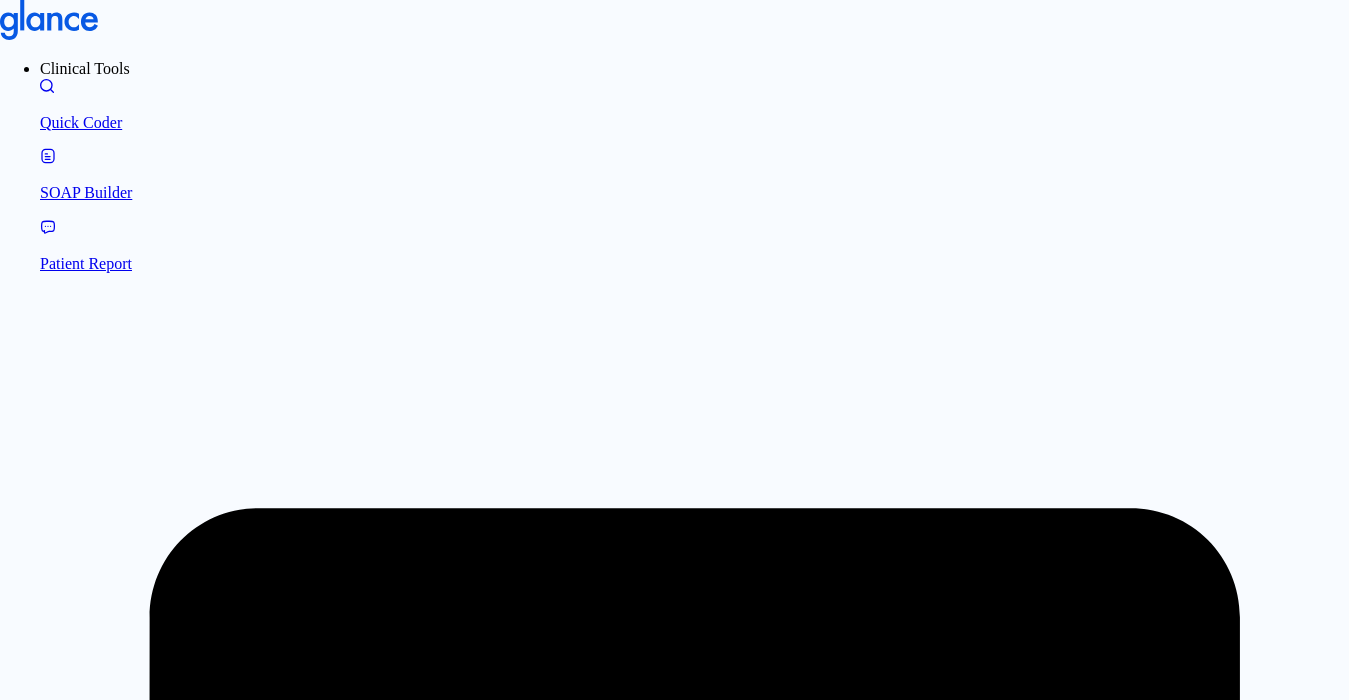 type on "35 [DEMOGRAPHIC_DATA]" 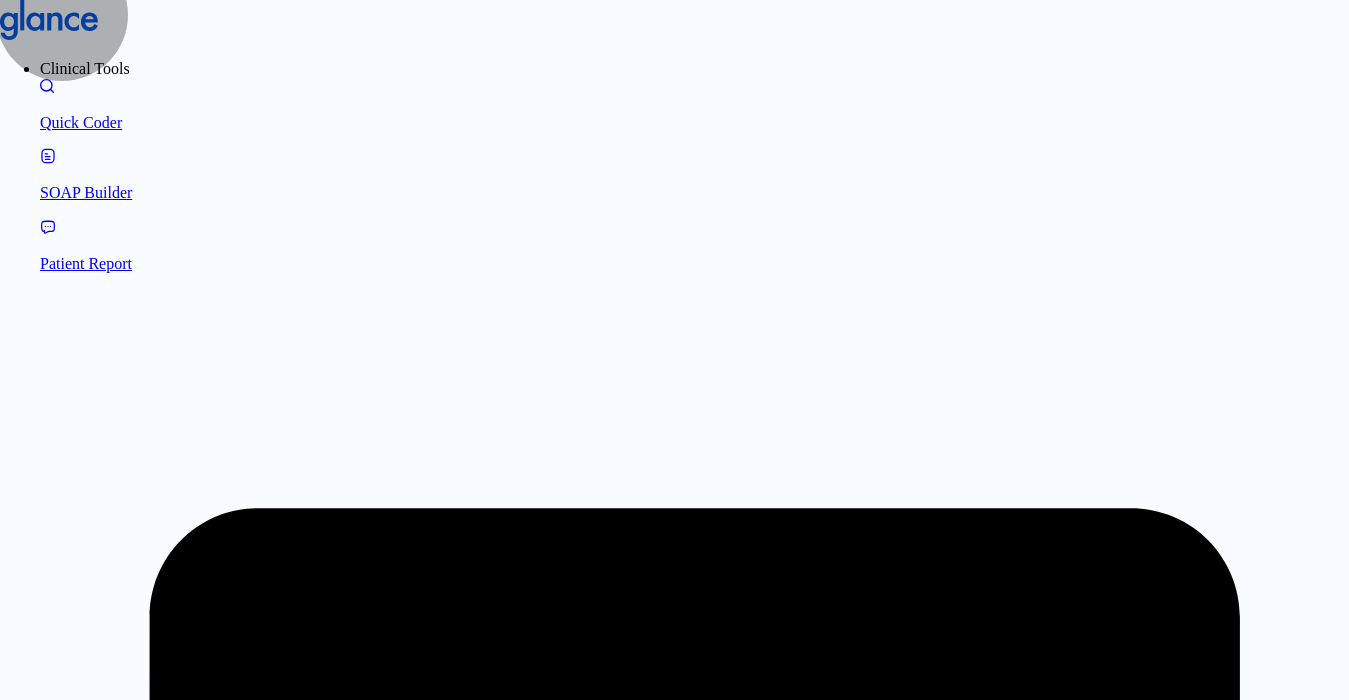 click on "Chief Complaint:" at bounding box center (56, 5297) 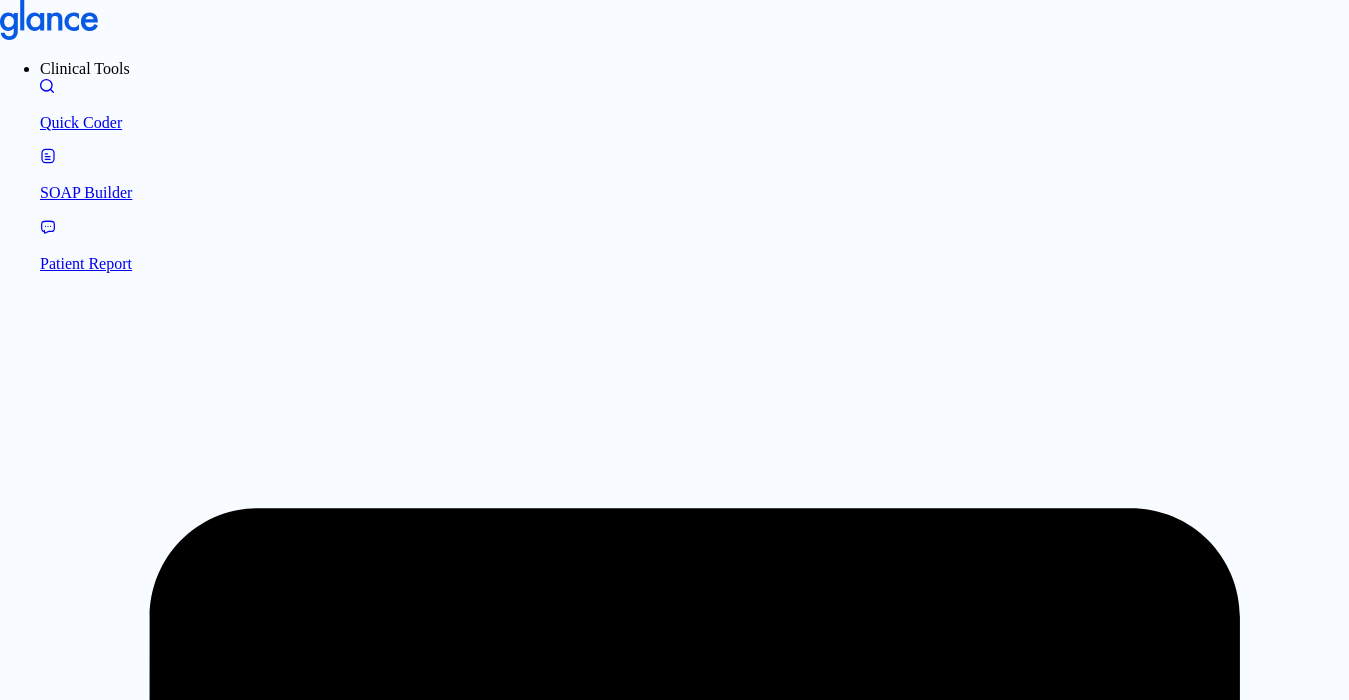 type on "• knee pain" 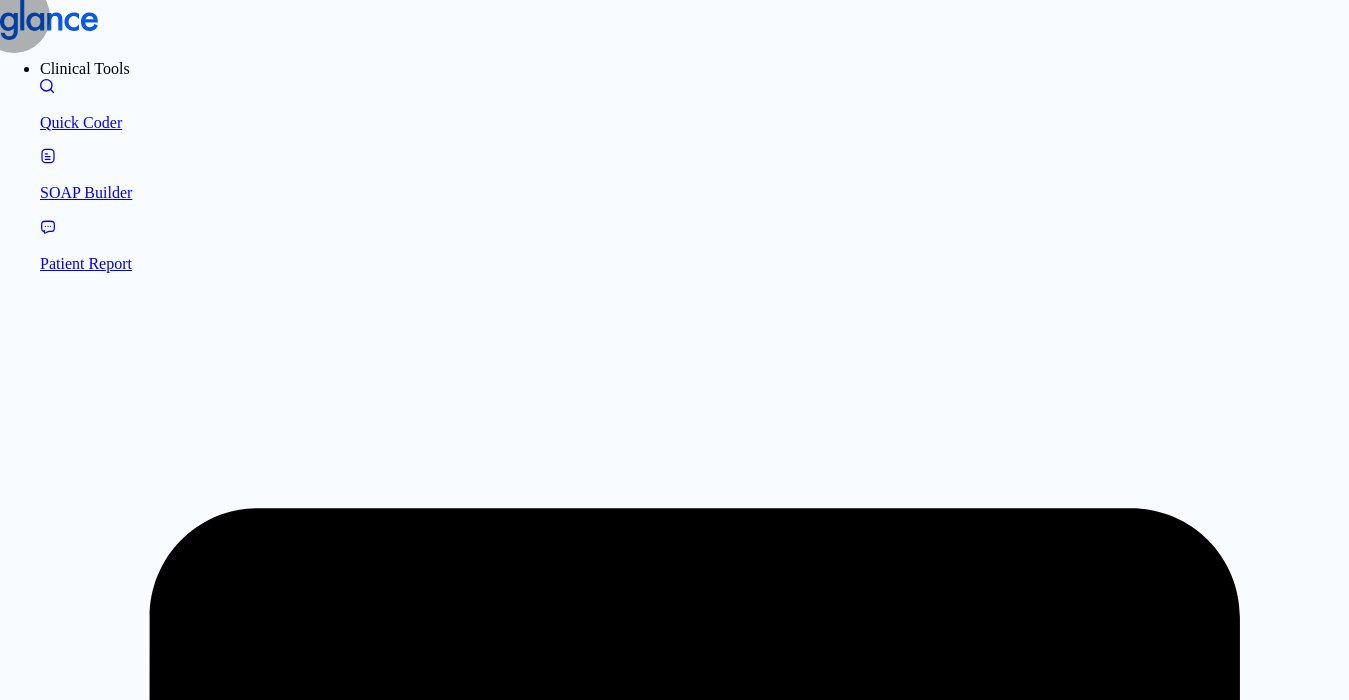 click on "Pain" at bounding box center [14, 5367] 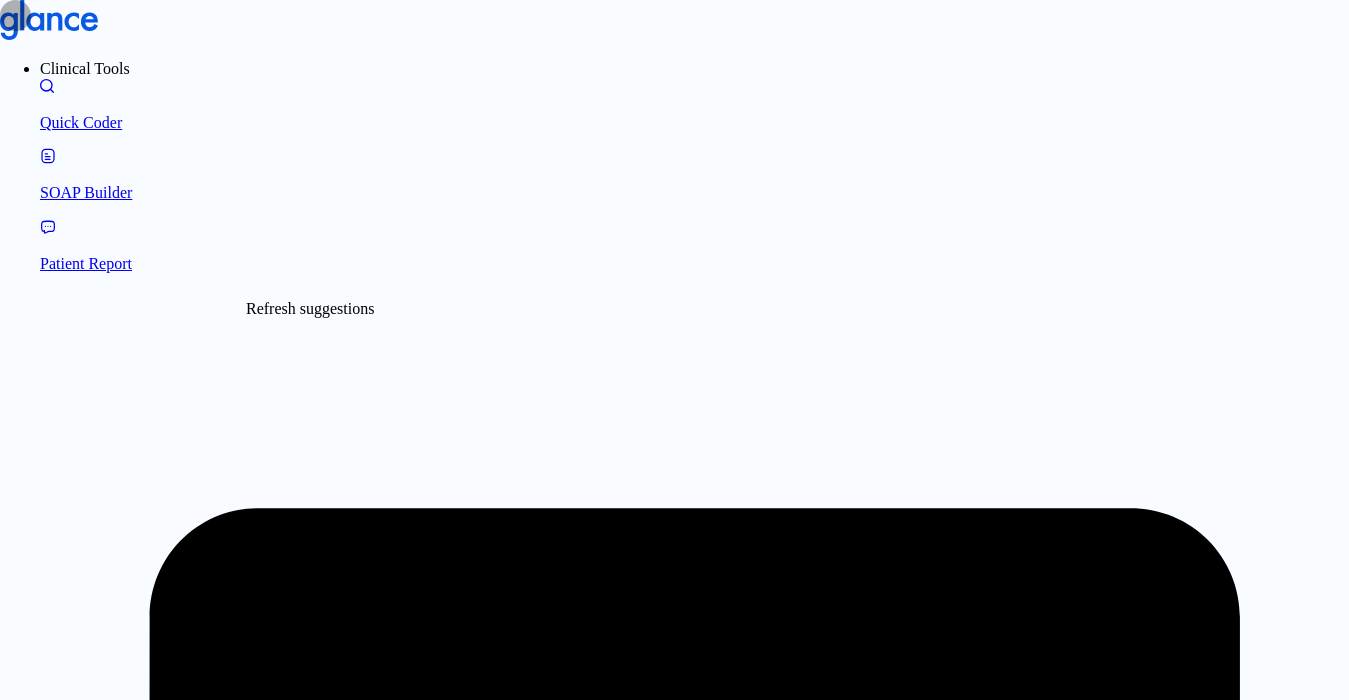 click 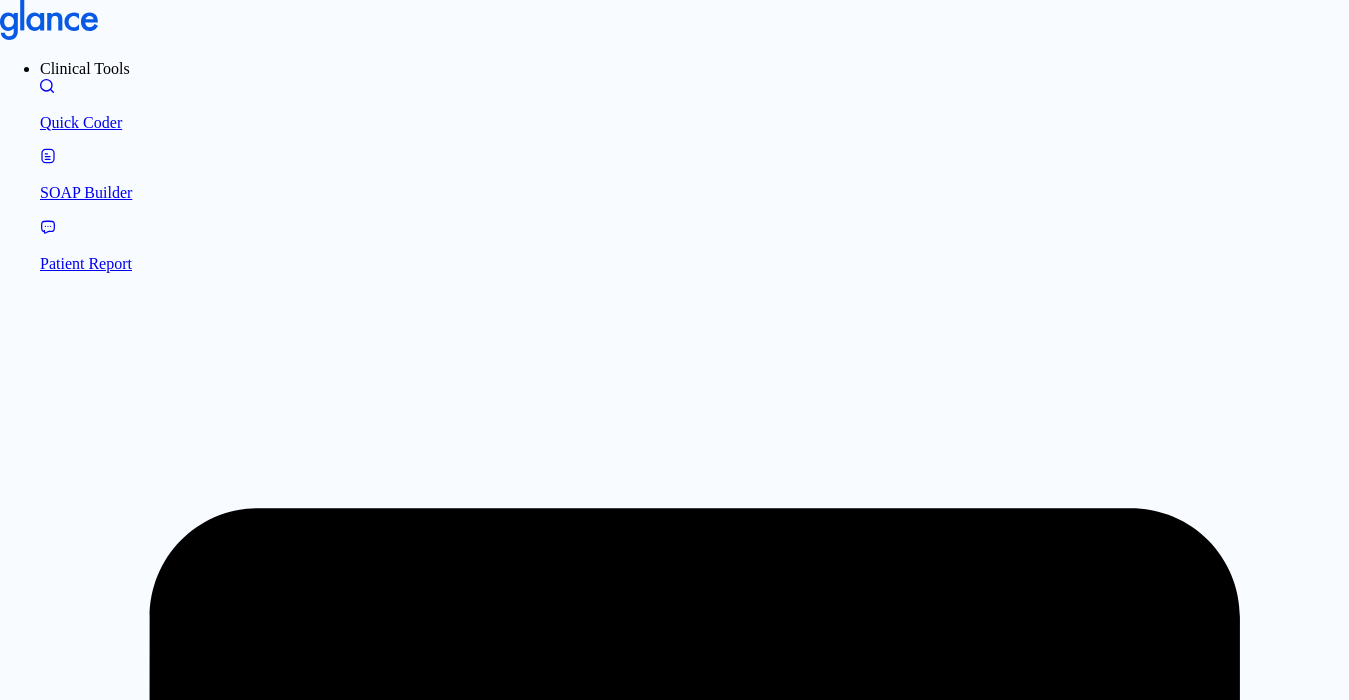 click on "[MEDICAL_DATA]" at bounding box center (66, 5396) 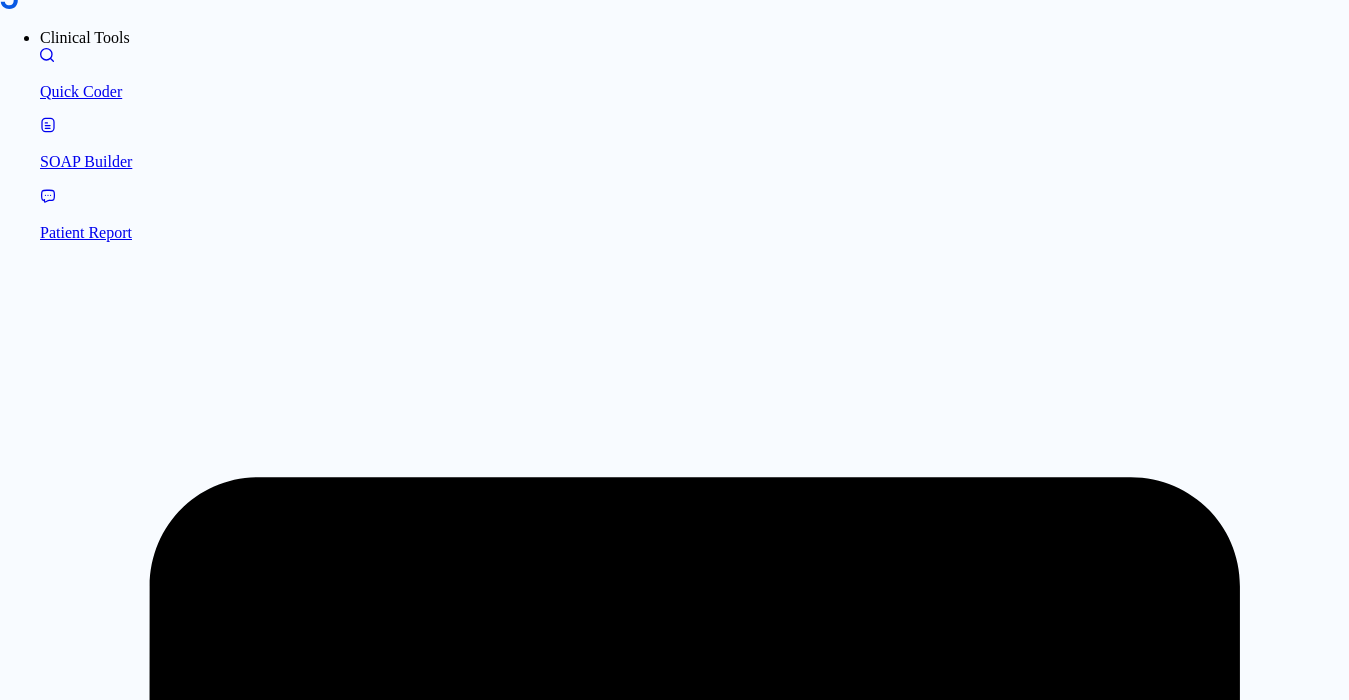 scroll, scrollTop: 48, scrollLeft: 0, axis: vertical 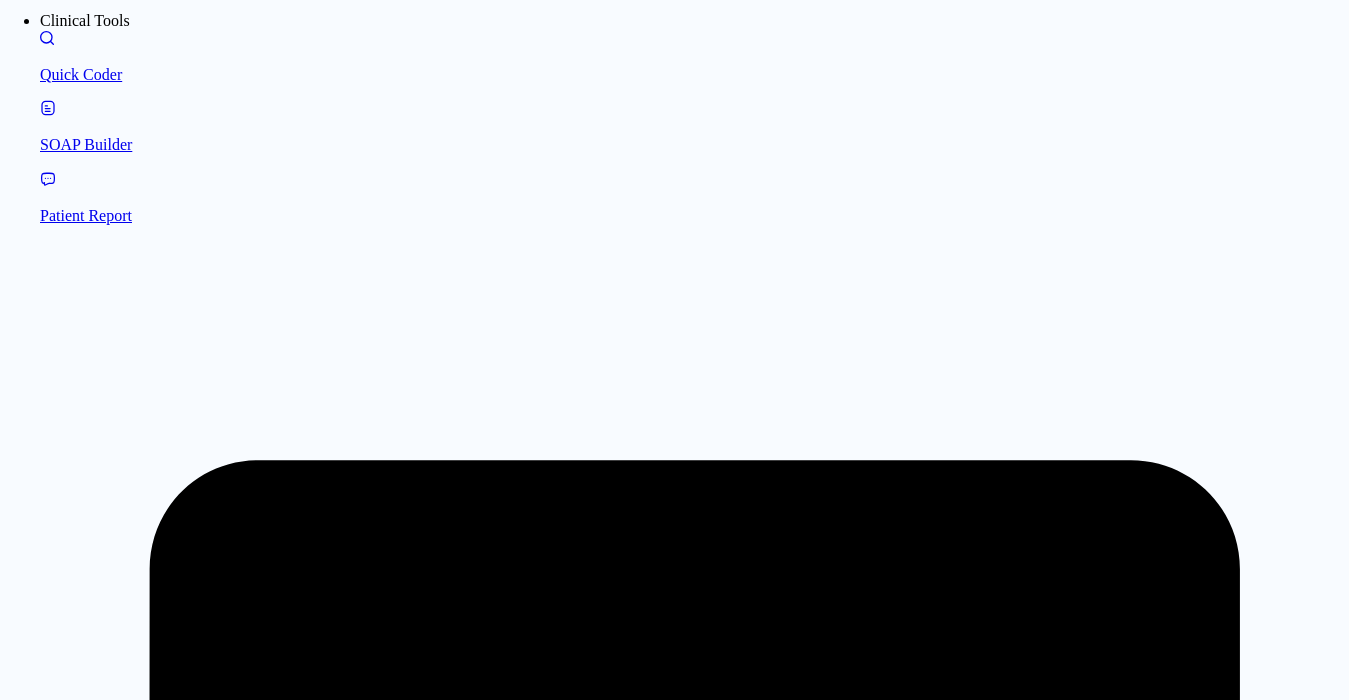 click on "Differential diagnosis:" at bounding box center (71, 5458) 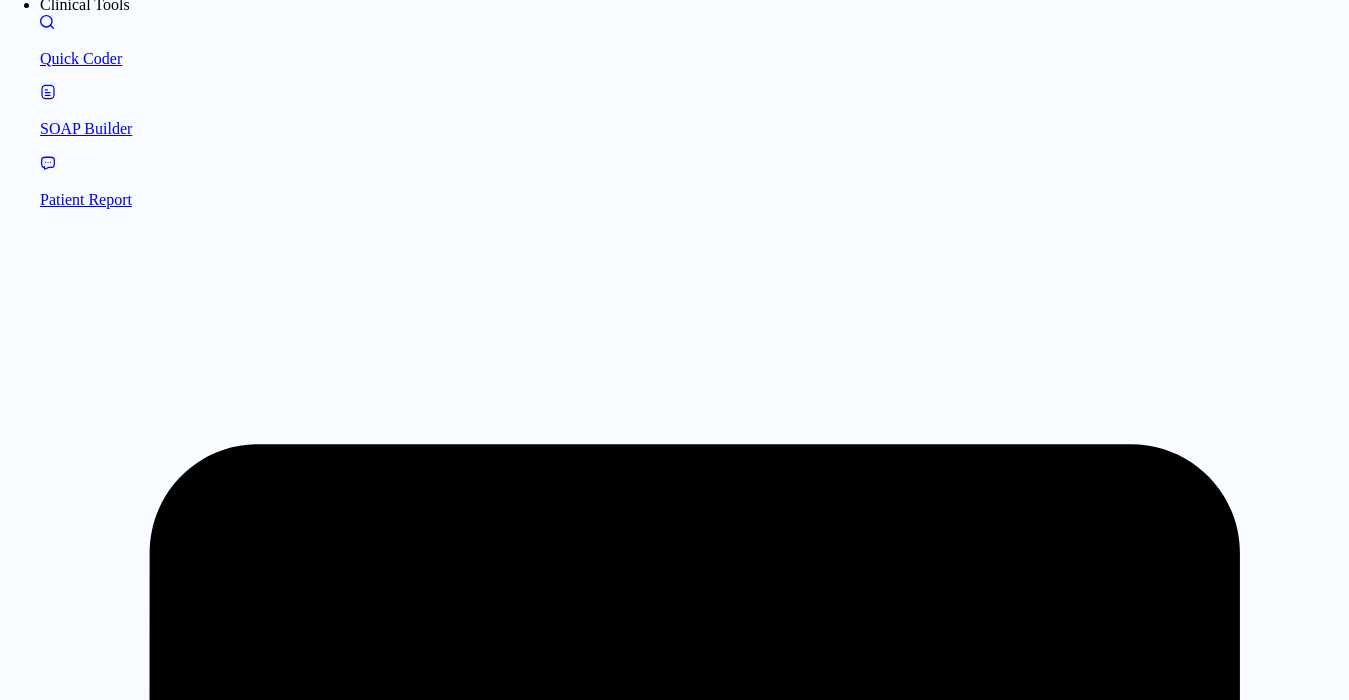 scroll, scrollTop: 91, scrollLeft: 0, axis: vertical 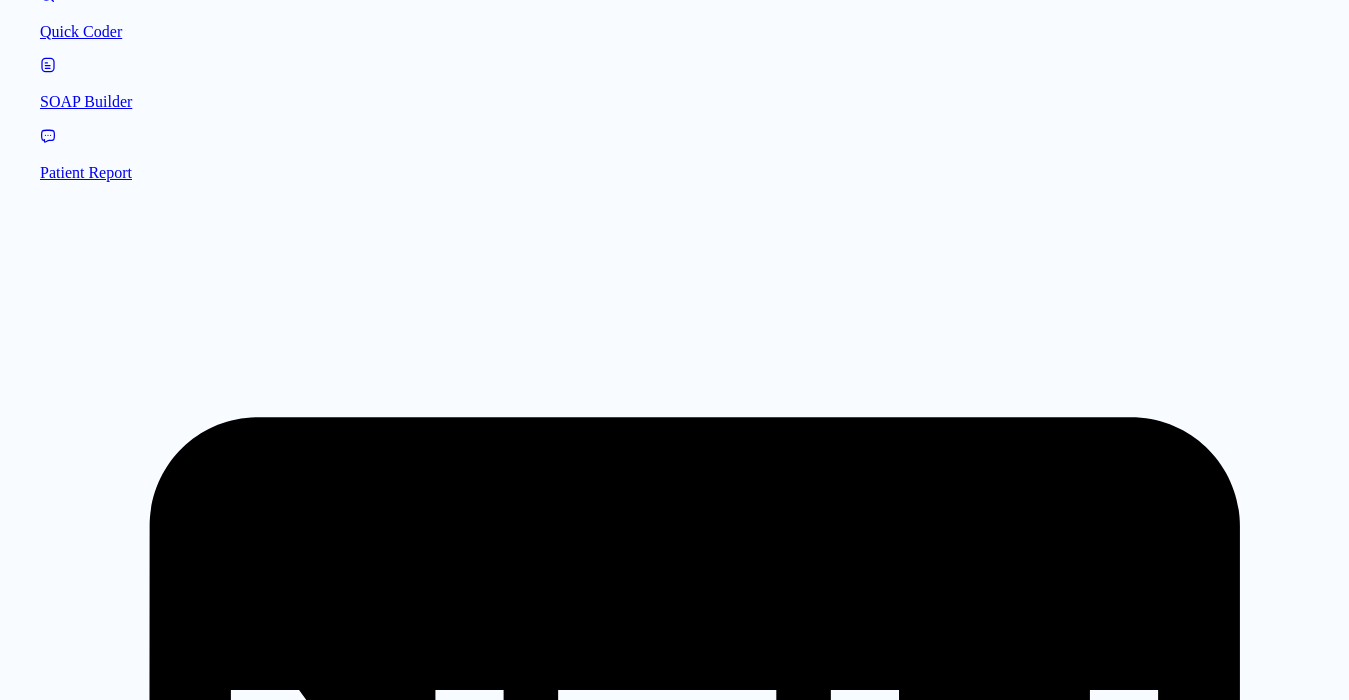 click on "[MEDICAL_DATA]" at bounding box center (66, 5430) 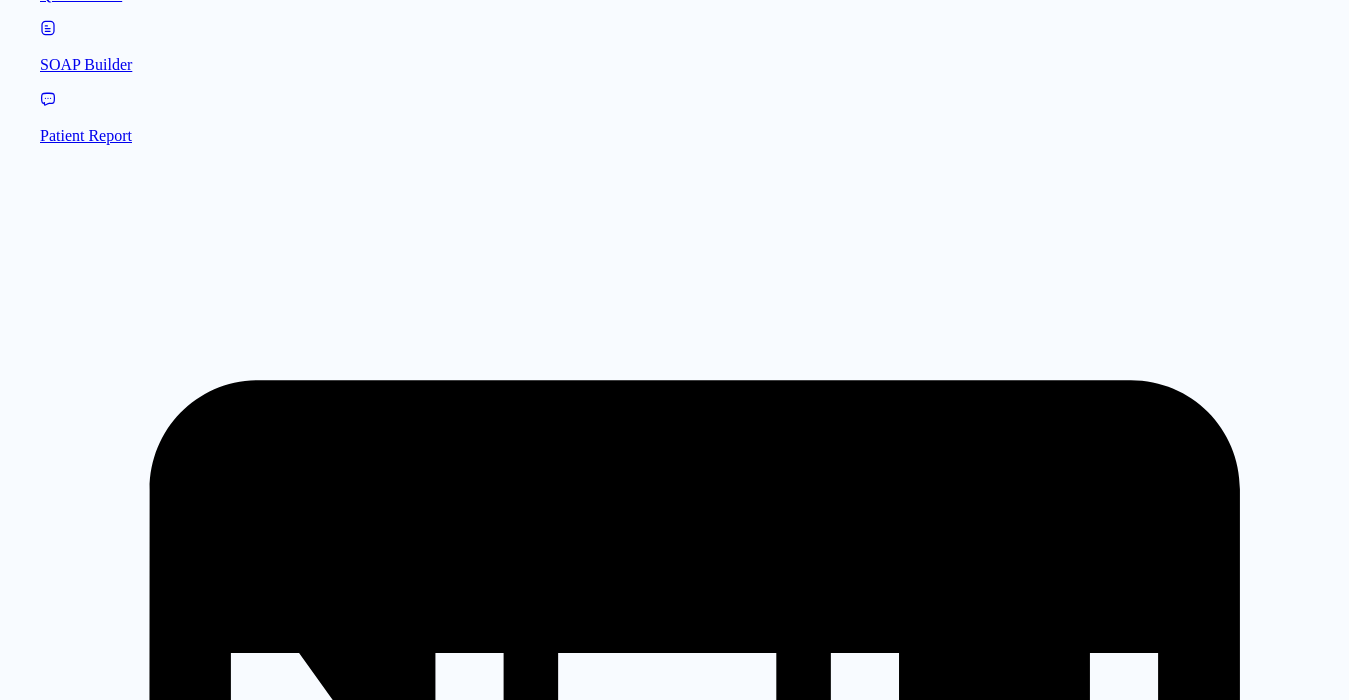 scroll, scrollTop: 148, scrollLeft: 0, axis: vertical 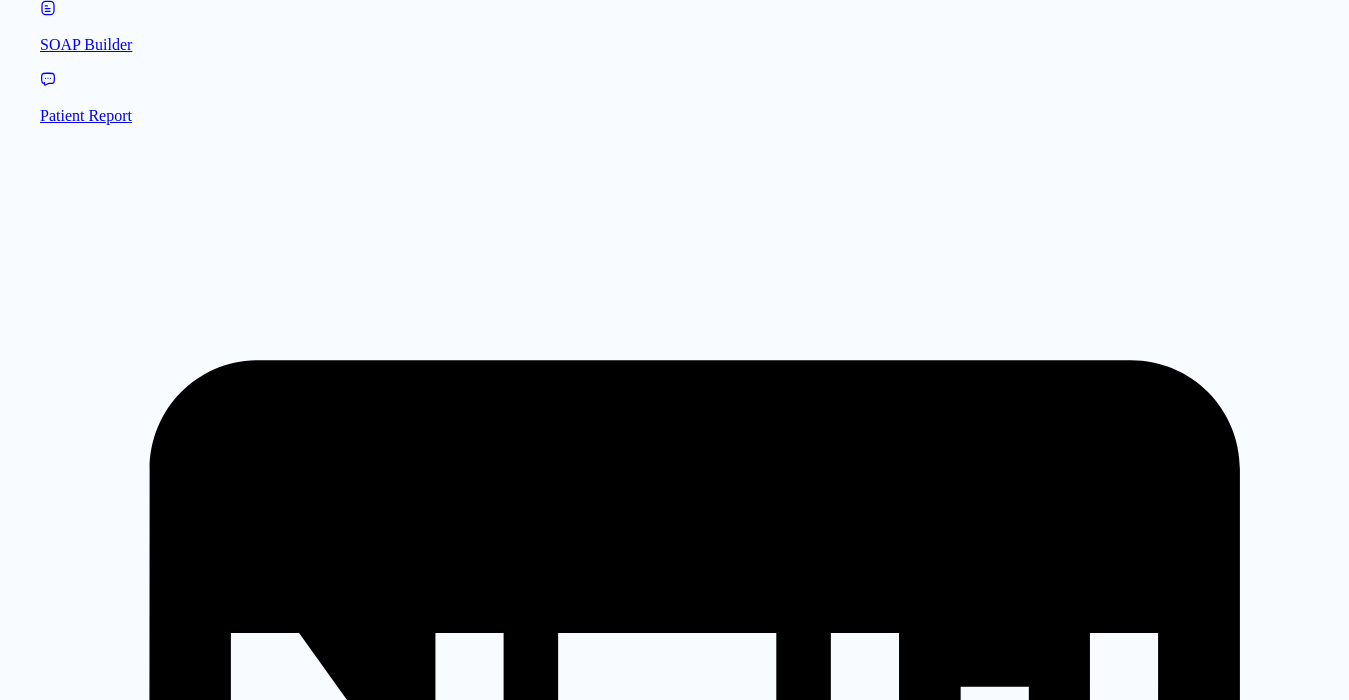 click on "Physical Examination:" at bounding box center (72, 5482) 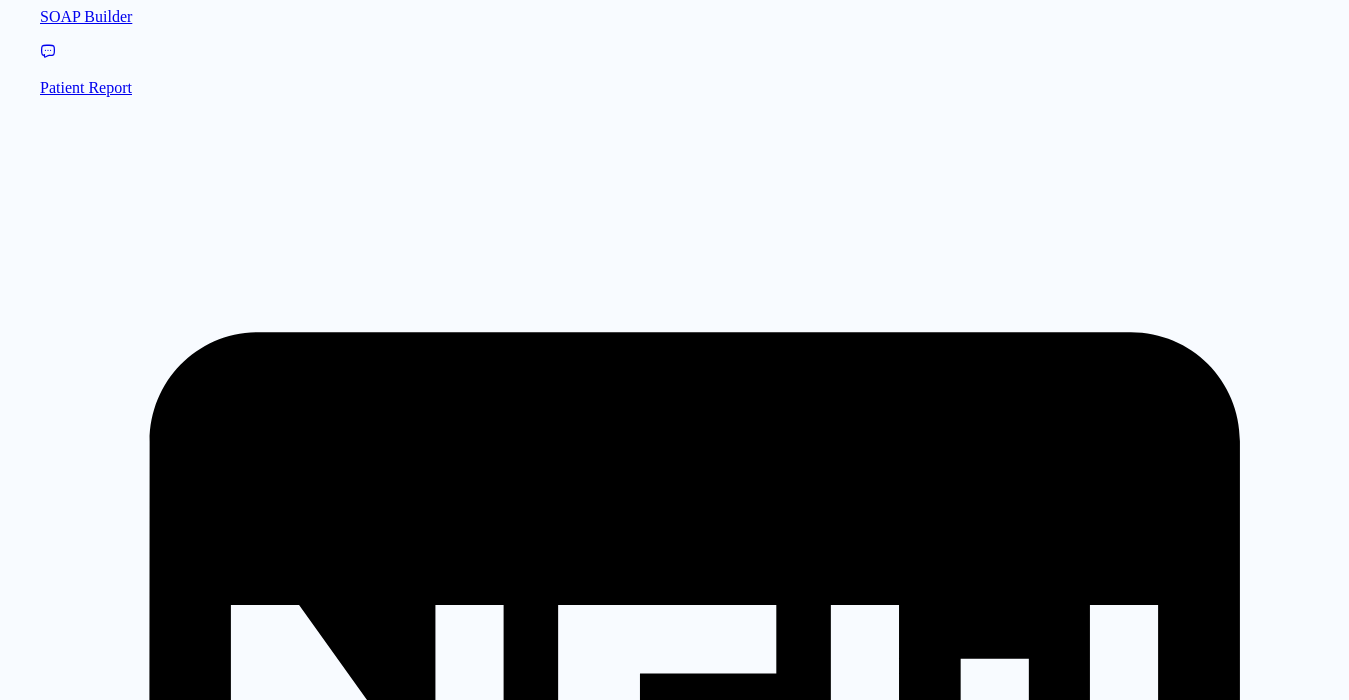 scroll, scrollTop: 225, scrollLeft: 0, axis: vertical 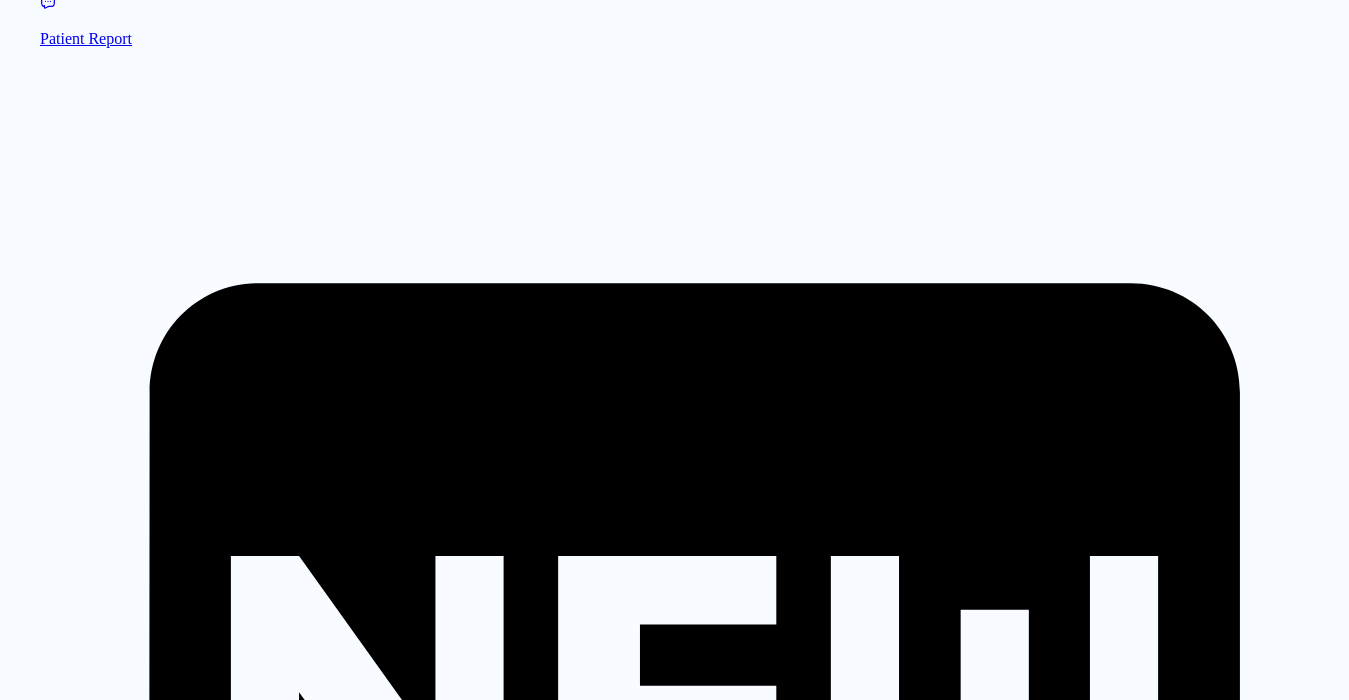 click on "Knee joint tenderness" at bounding box center [69, 5438] 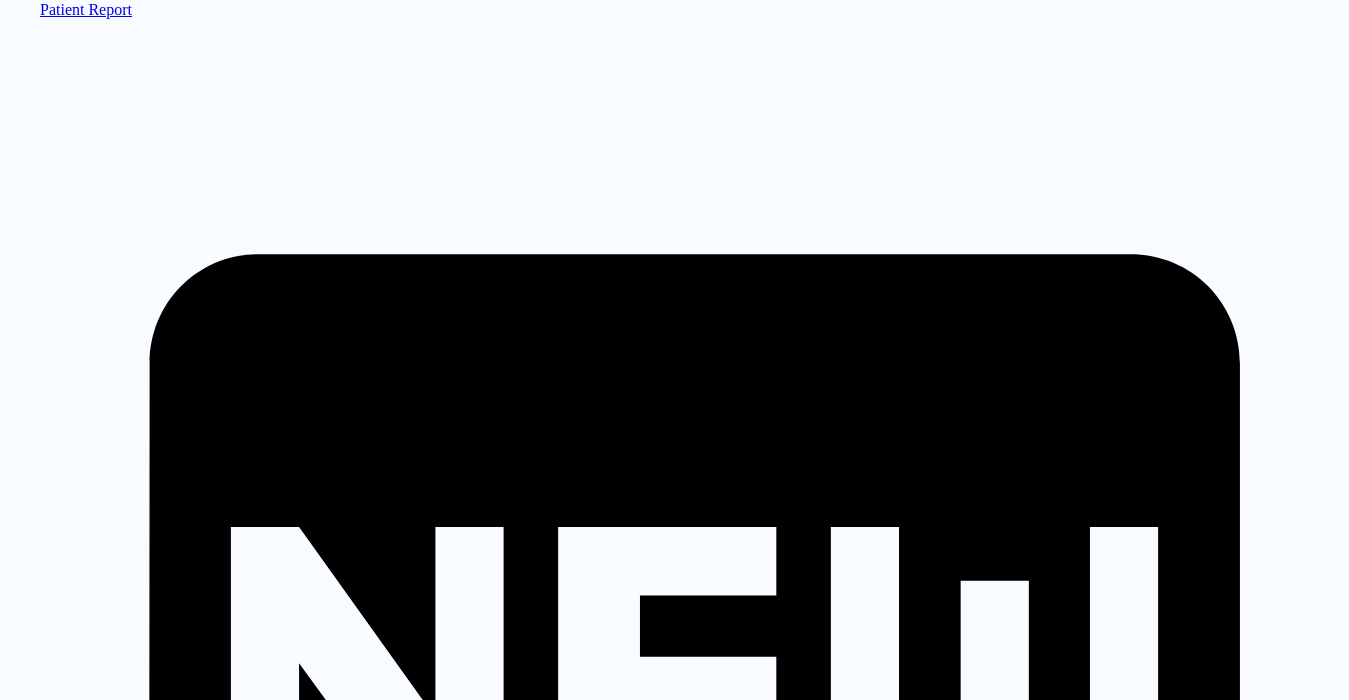 click 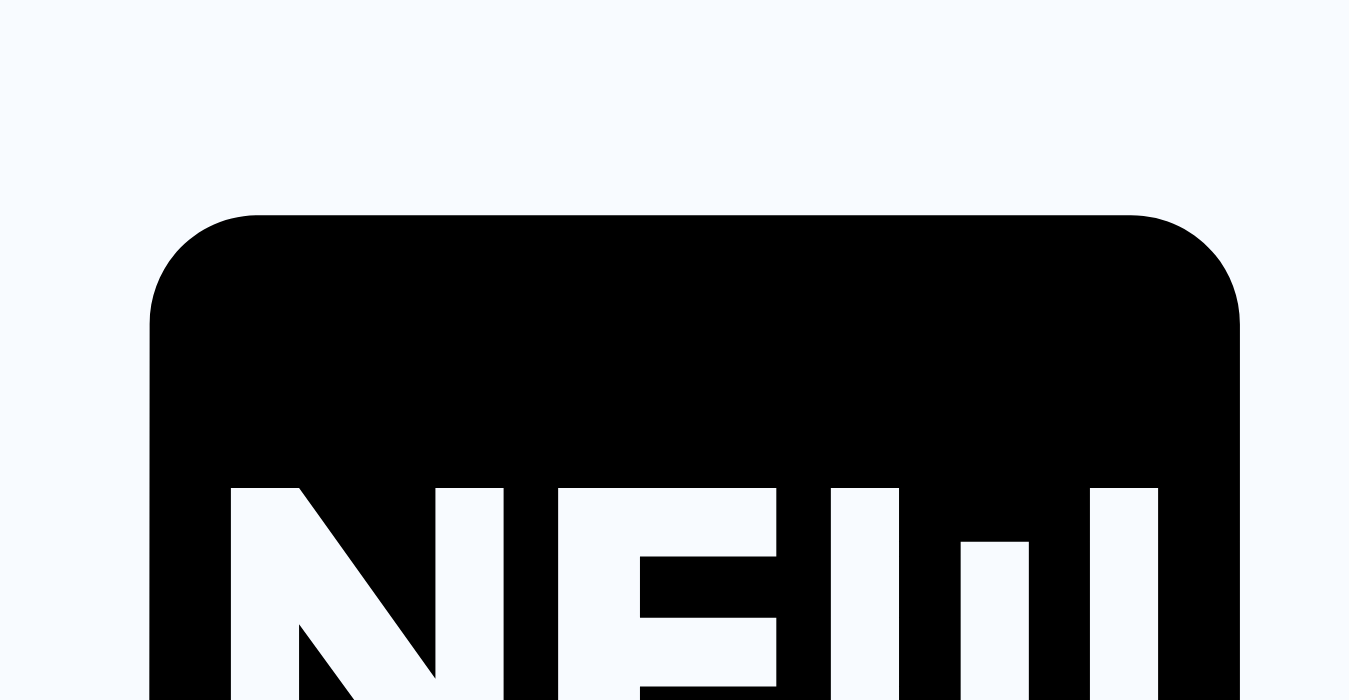 scroll, scrollTop: 314, scrollLeft: 0, axis: vertical 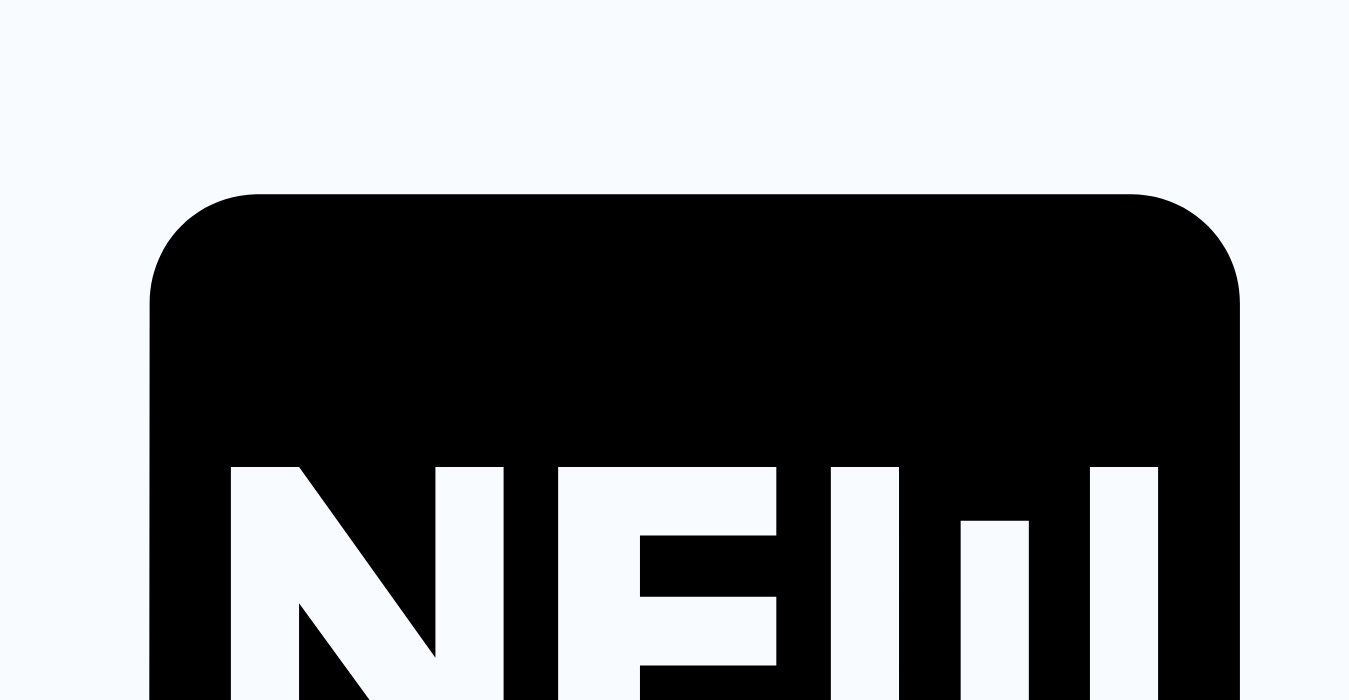 click on "Treatment Plan:" at bounding box center (51, 5468) 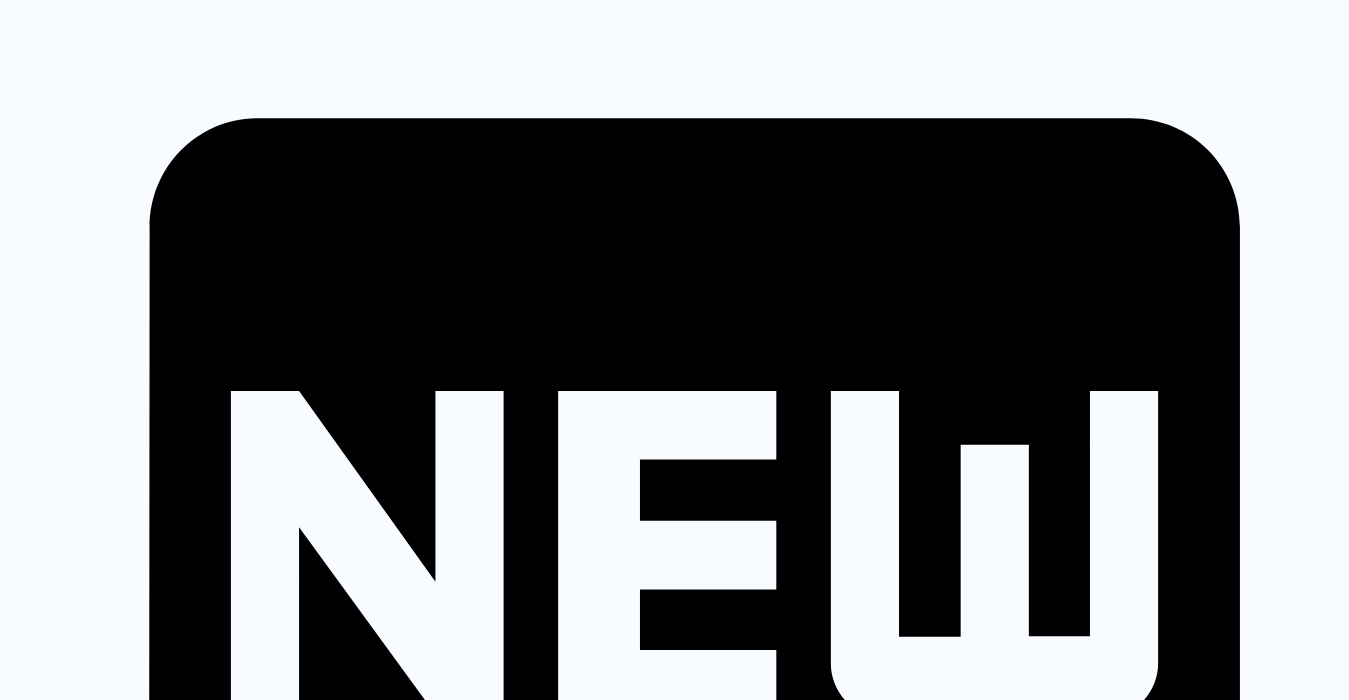 scroll, scrollTop: 391, scrollLeft: 0, axis: vertical 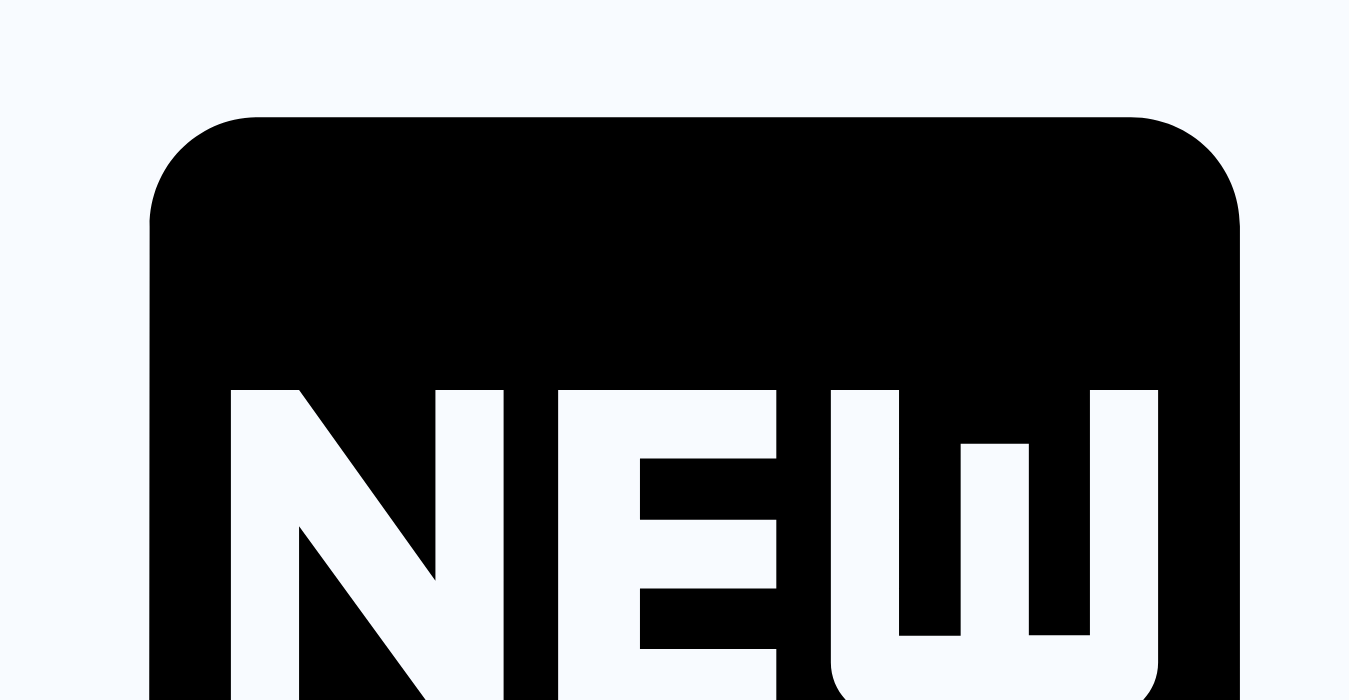 click on "NSAIDs" at bounding box center (27, 5387) 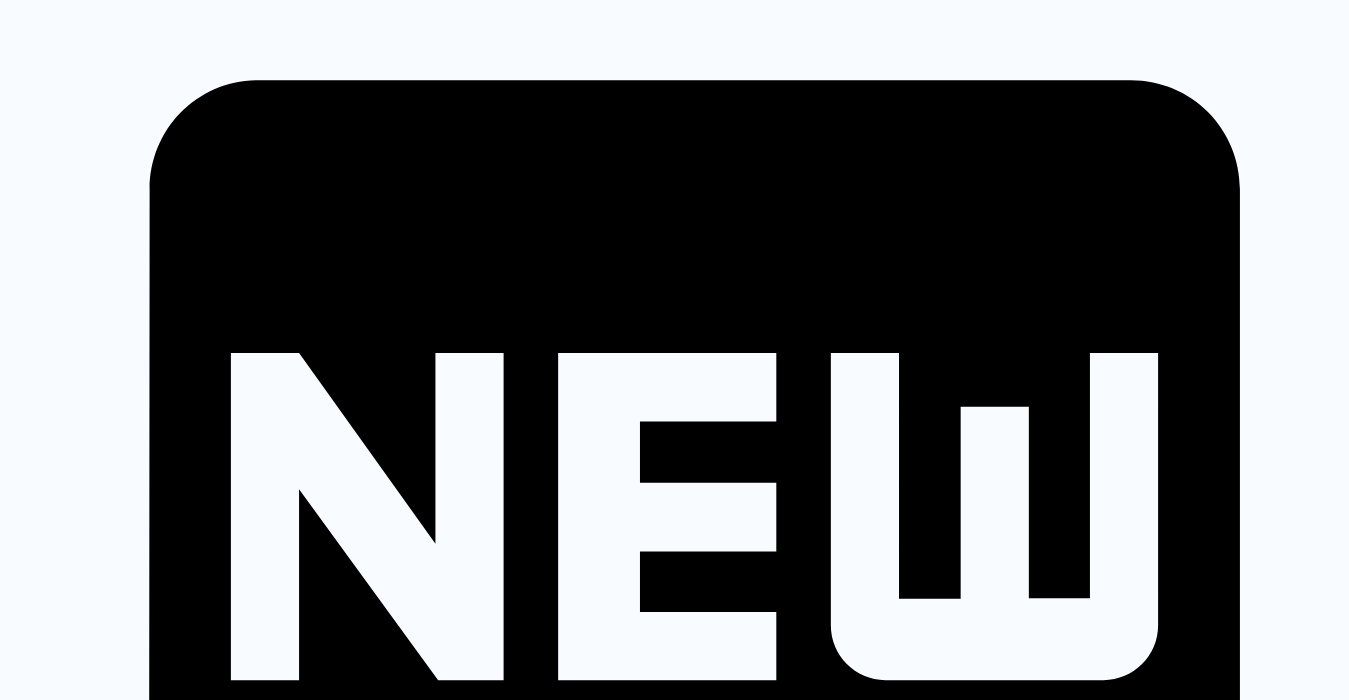 scroll, scrollTop: 448, scrollLeft: 0, axis: vertical 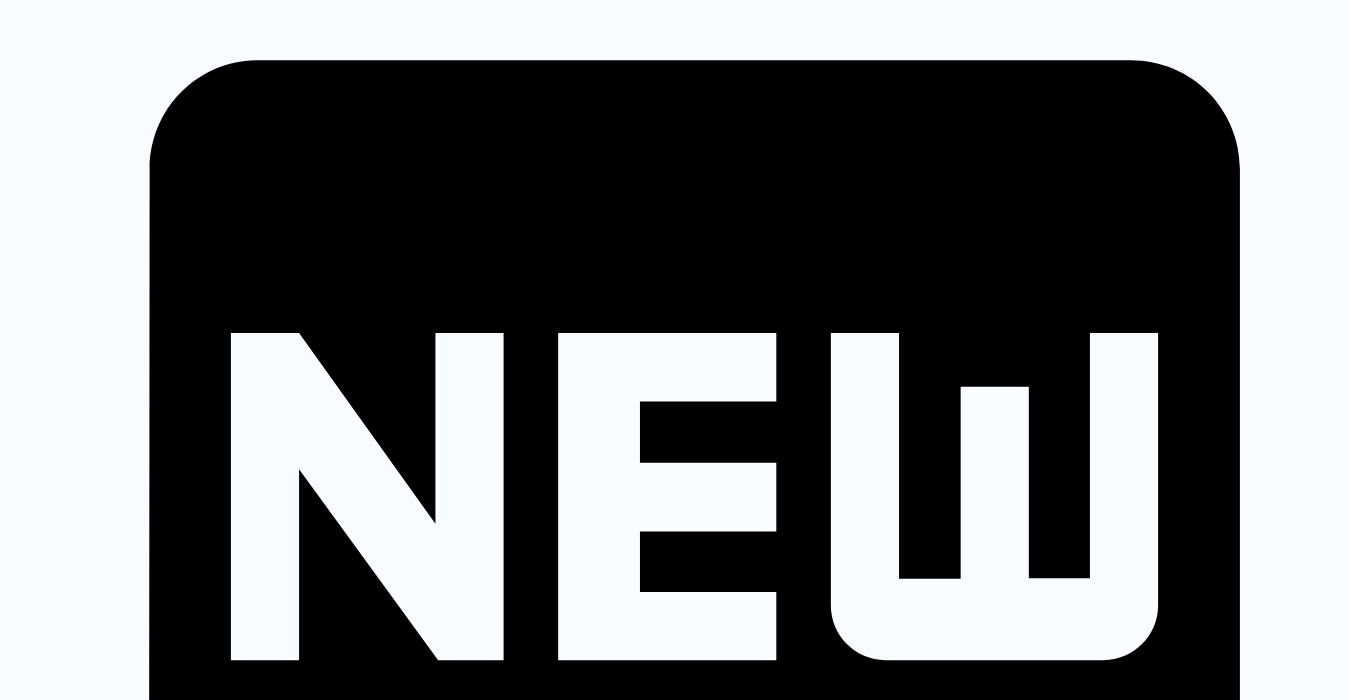 click at bounding box center (674, 5434) 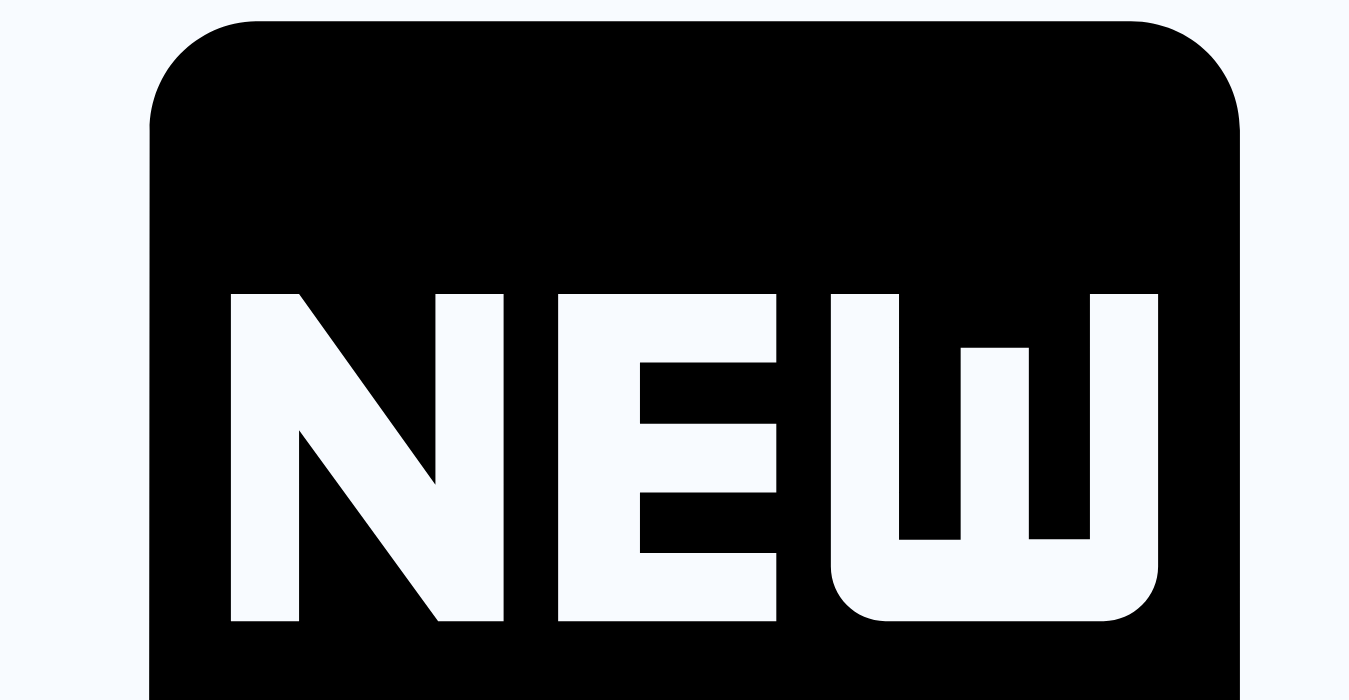 scroll, scrollTop: 508, scrollLeft: 0, axis: vertical 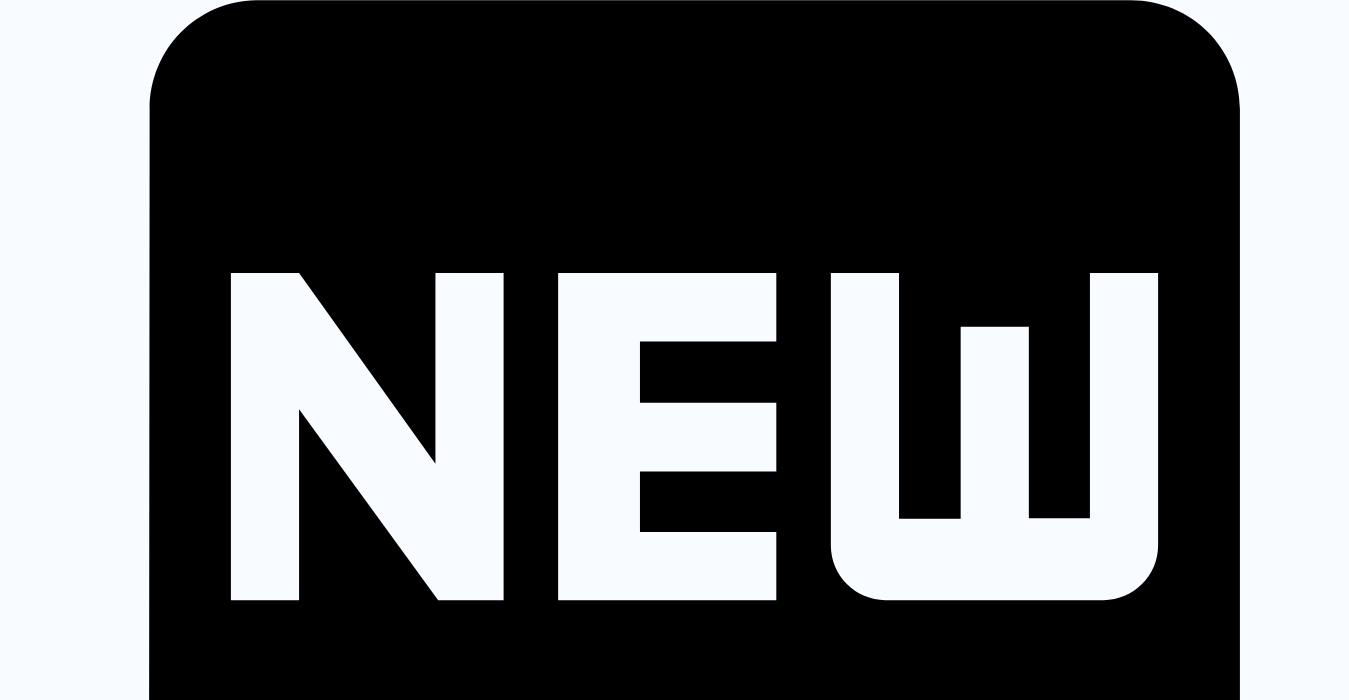 click on "Medications" at bounding box center (68, 4896) 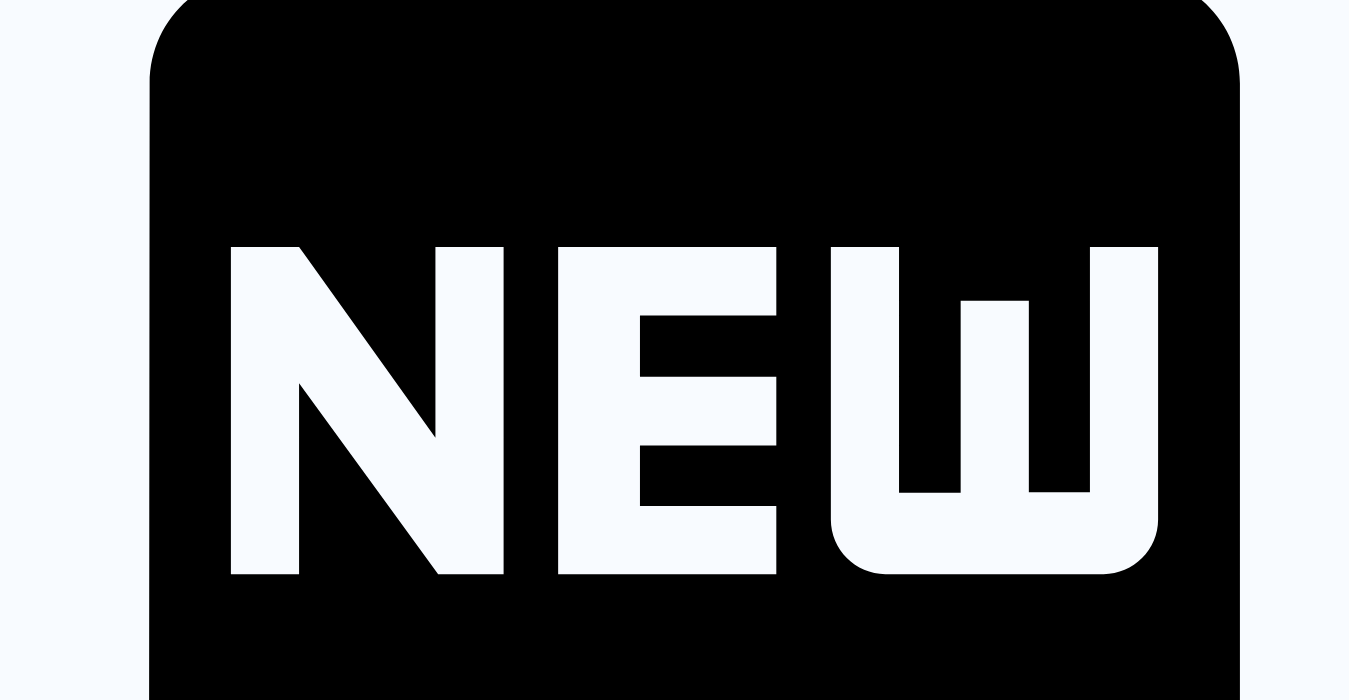 scroll, scrollTop: 542, scrollLeft: 0, axis: vertical 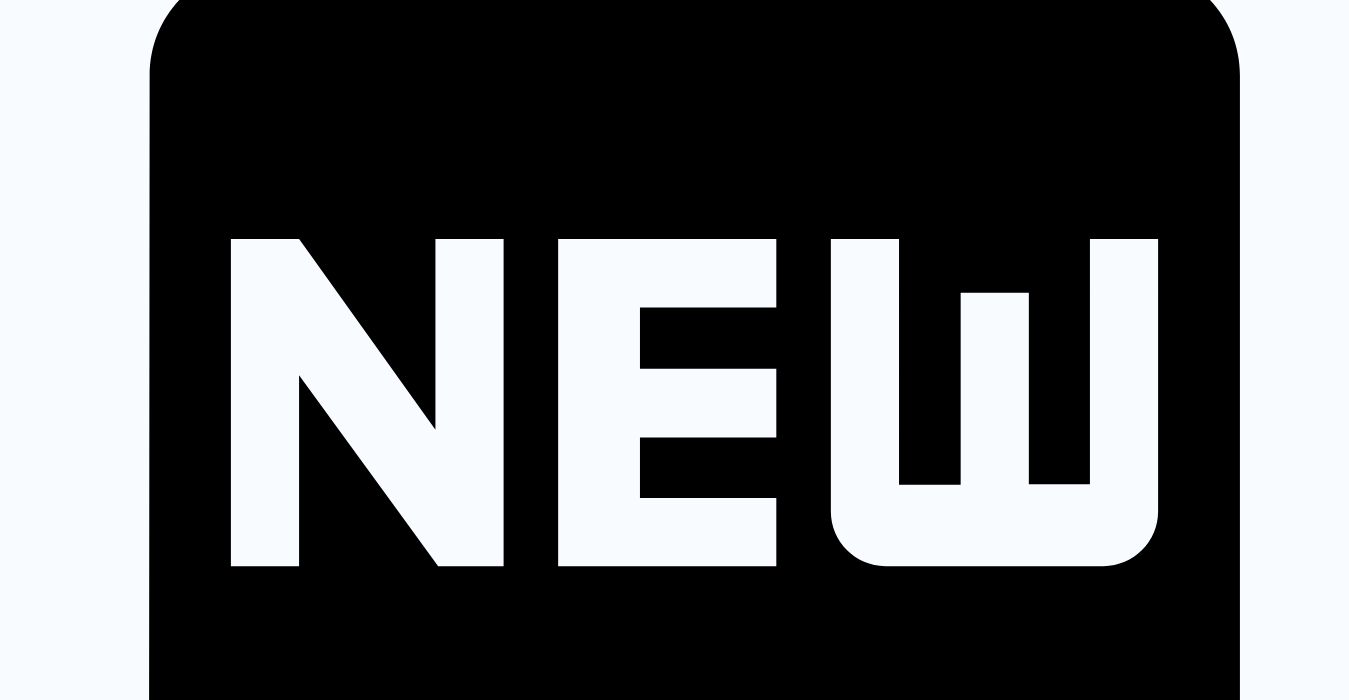 click on "[MEDICAL_DATA]" at bounding box center (66, 5362) 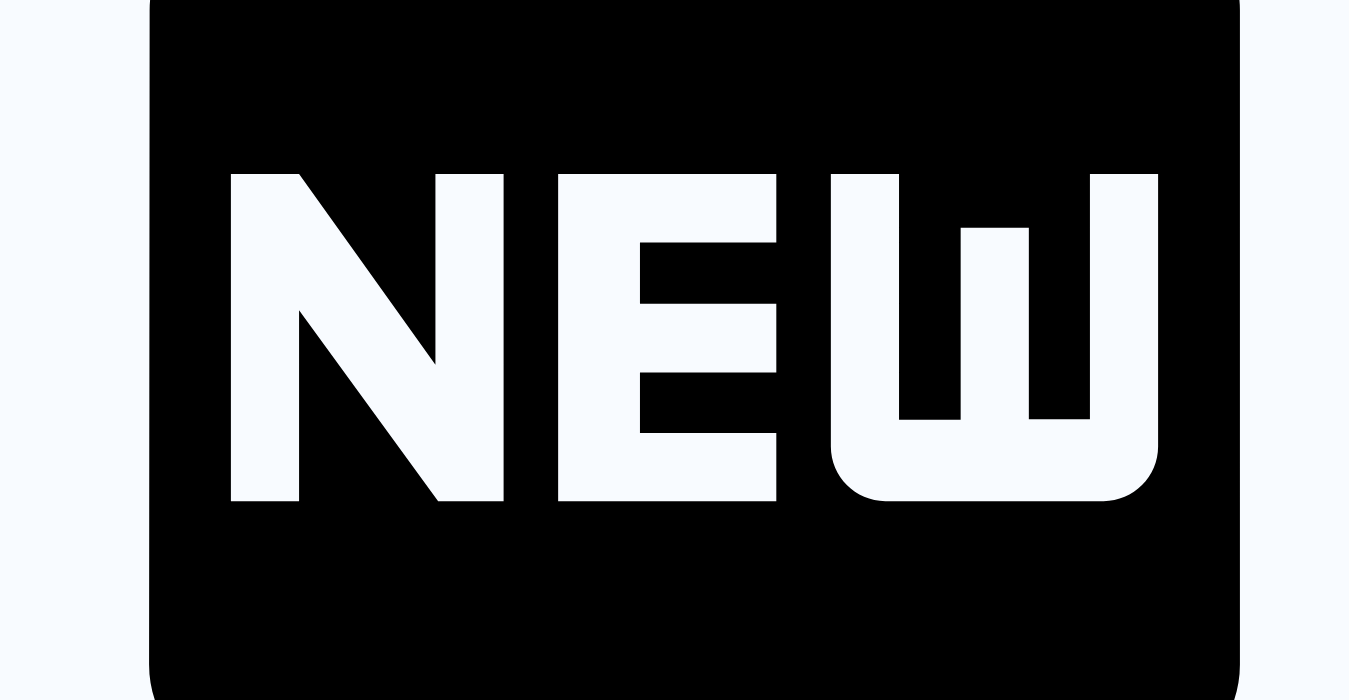 scroll, scrollTop: 642, scrollLeft: 0, axis: vertical 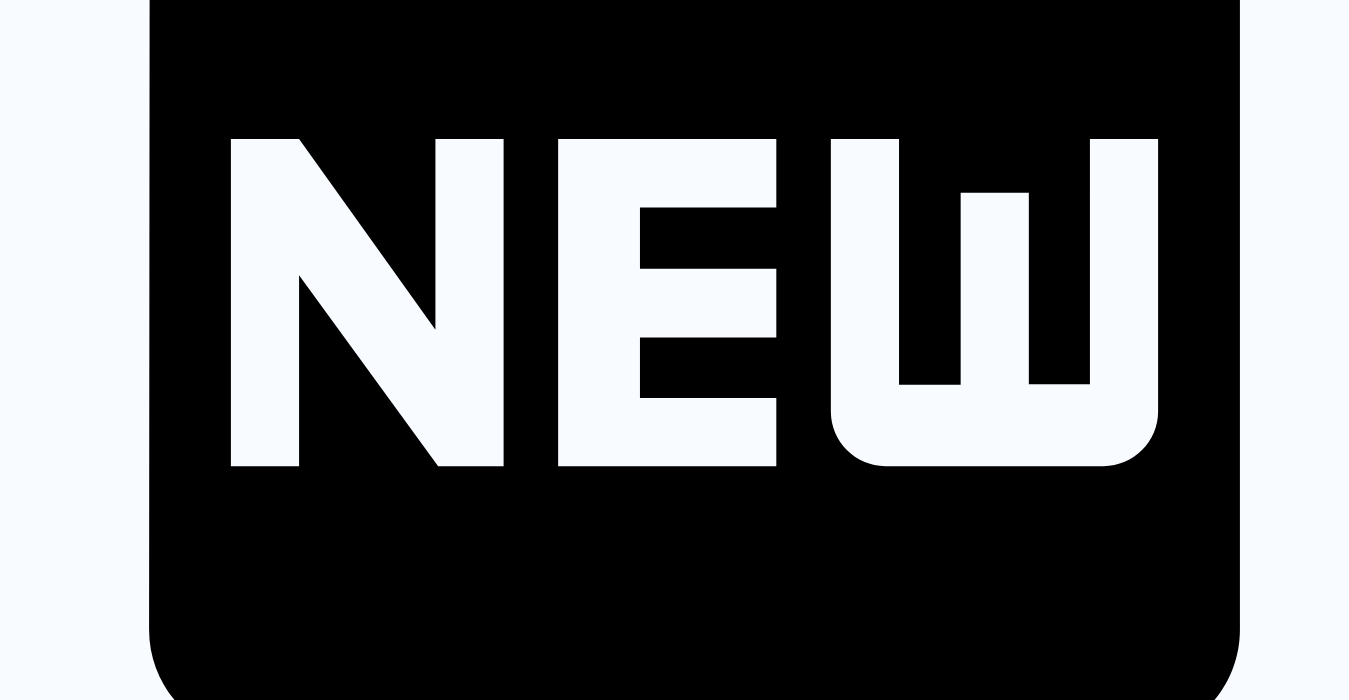 type on "Medications:
•
• [MEDICAL_DATA]
• [MEDICAL_DATA]
• [MEDICAL_DATA]
• [MEDICAL_DATA] dose:" 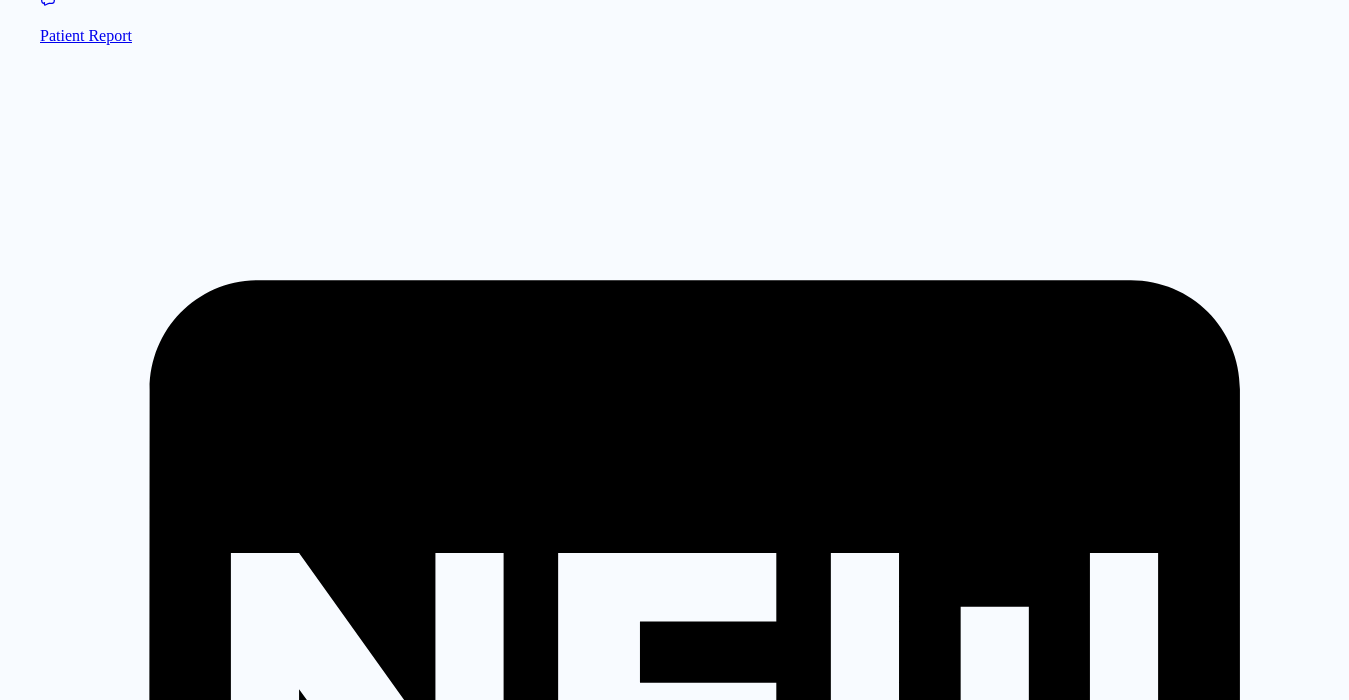 scroll, scrollTop: 0, scrollLeft: 0, axis: both 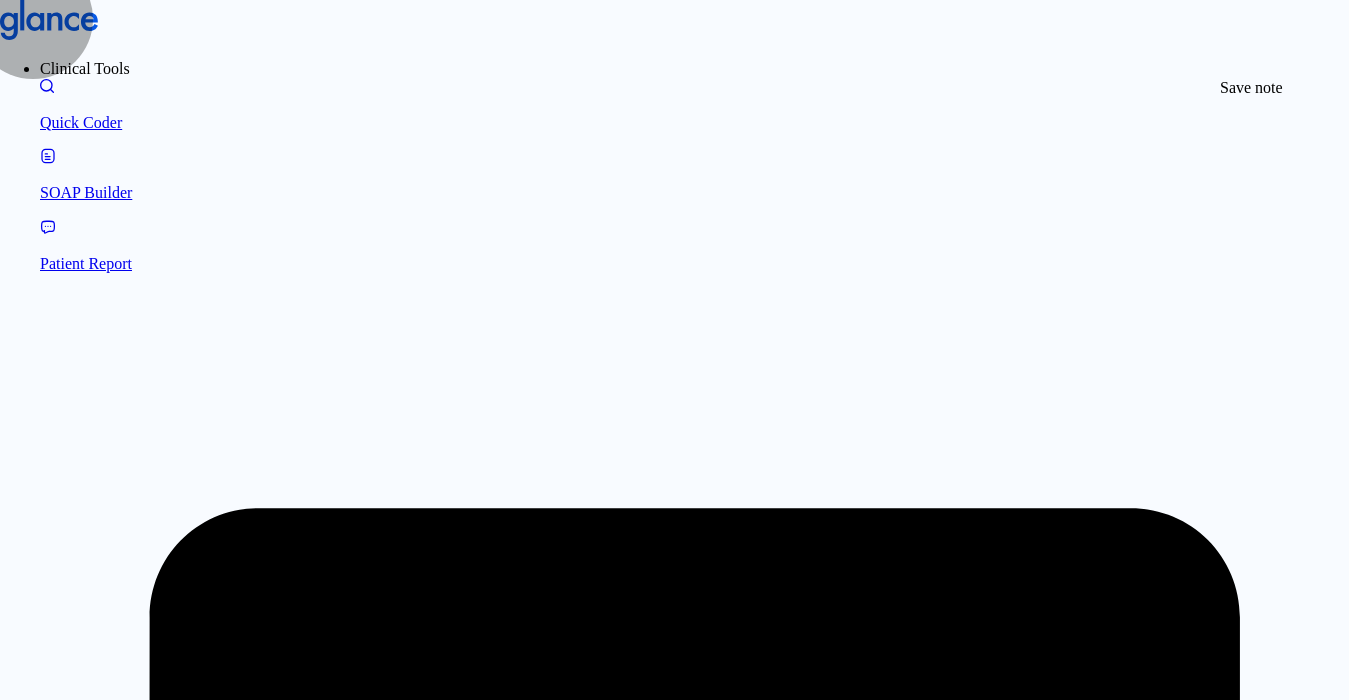 click on "Save" at bounding box center [183, 3789] 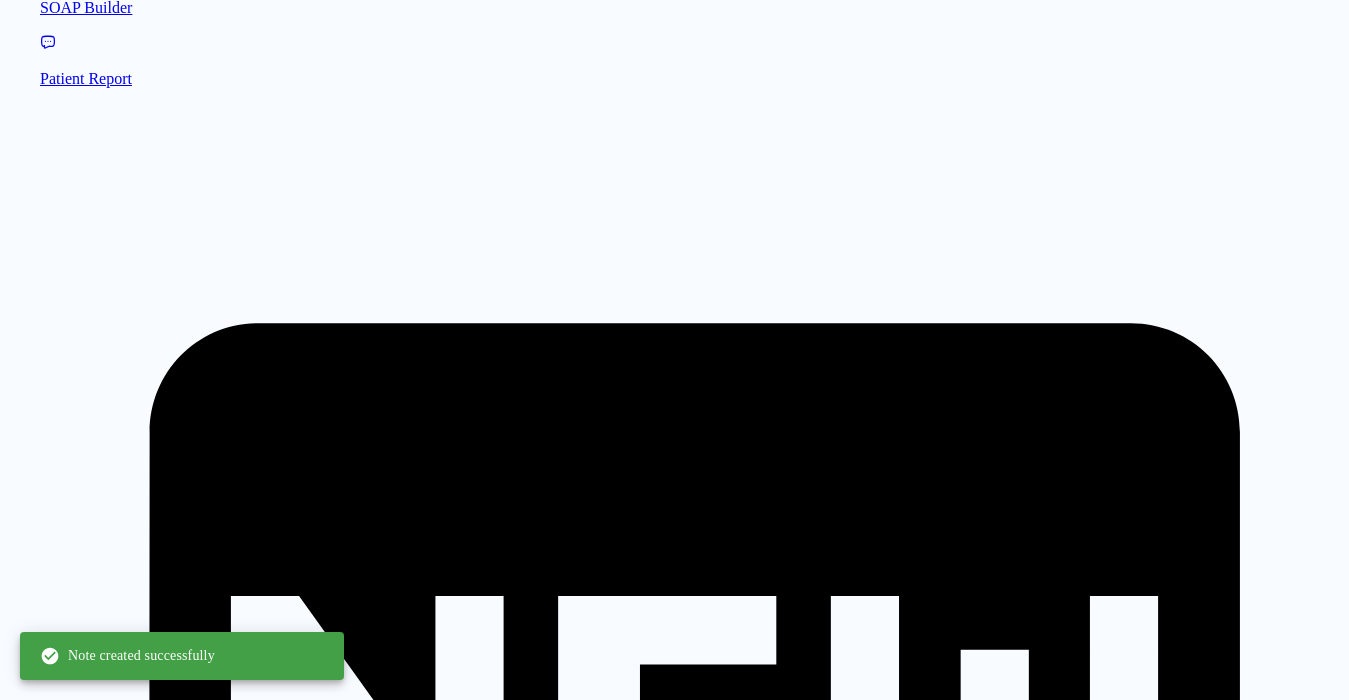 scroll, scrollTop: 0, scrollLeft: 0, axis: both 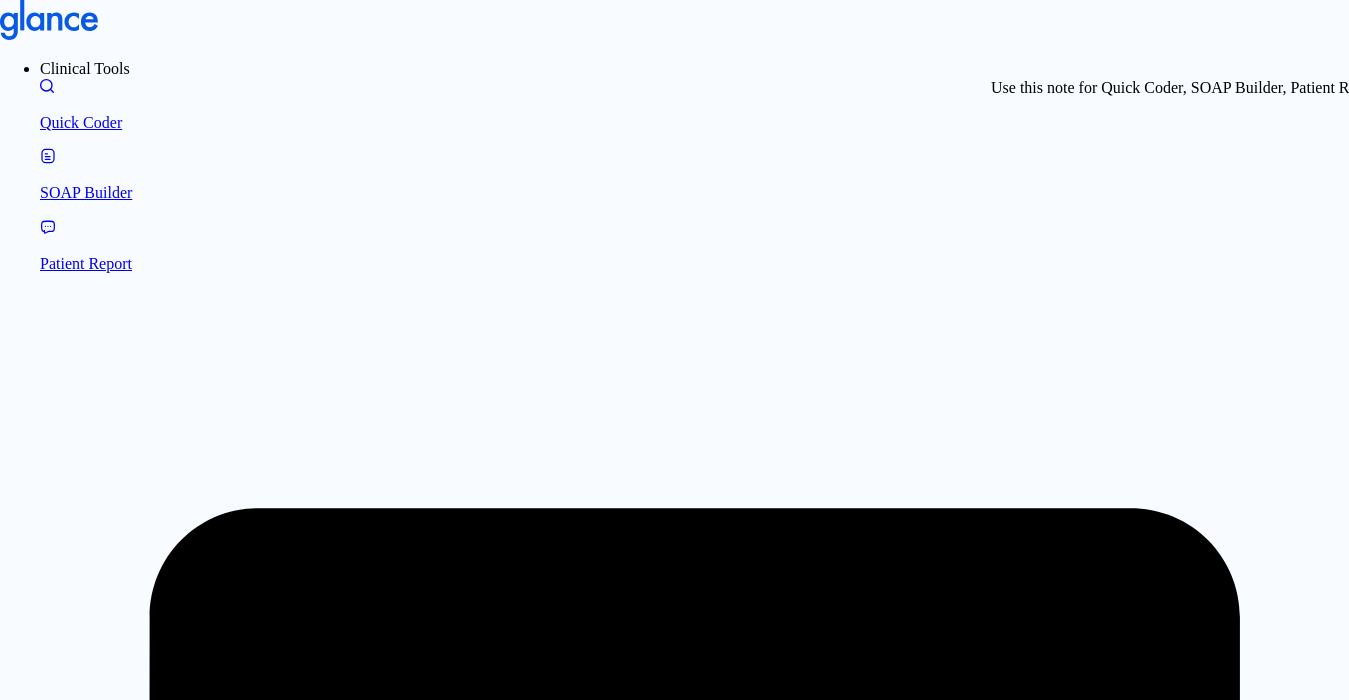 click on "Use this note" at bounding box center (110, 3762) 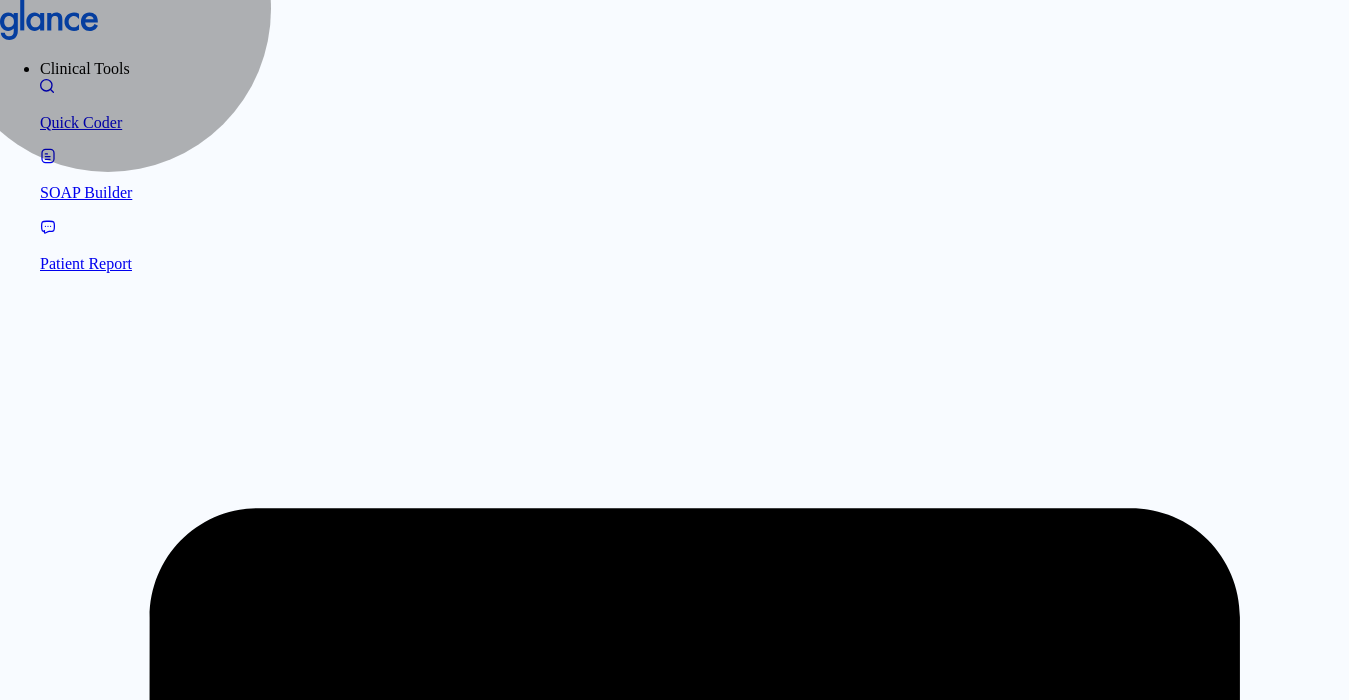 click on "Use for Quick Coder" at bounding box center (107, 6231) 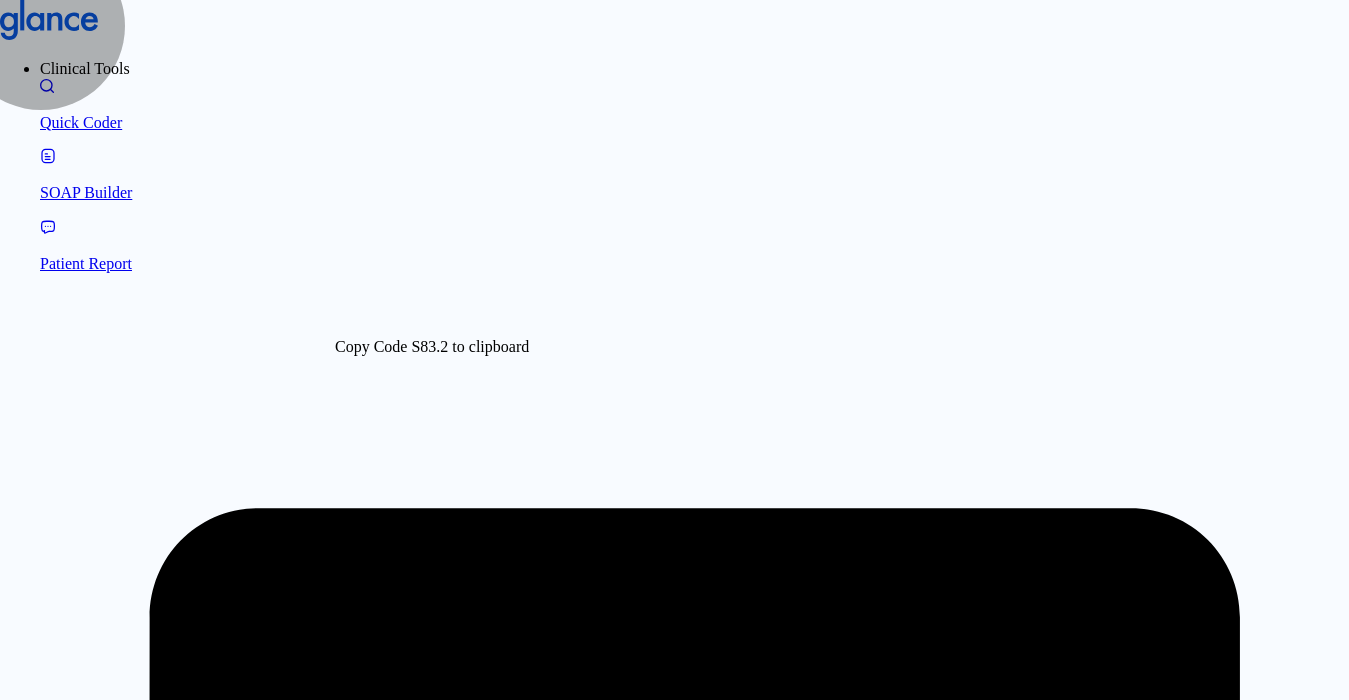 click on "S83.2" at bounding box center [66, 3951] 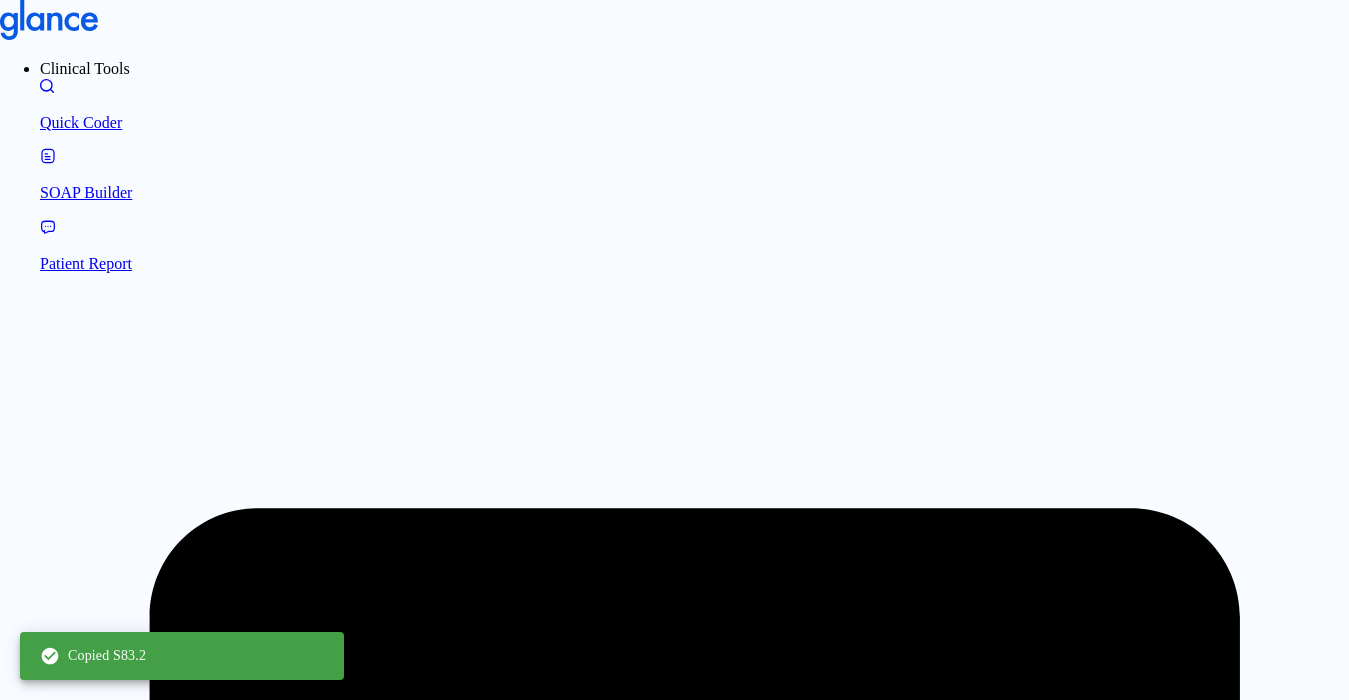 click on "History Quick Coder SOAP Builder   35 [DEMOGRAPHIC_DATA]
Chief Complaint:
• knee pain
• Pain
• [MEDICAL_DATA]
• Redness
Differential diagnosis:
• [MEDICAL_DATA]
• [MEDICAL_DATA]
• [MEDICAL_DATA]
Physical Examination:
• Knee joint tenderness
• Ligament stability test
Treatment Plan:
• NSAIDs
• Physical therapy
• [MEDICAL_DATA] injection
Medications:
•
• [MEDICAL_DATA]
• [MEDICAL_DATA]
• [MEDICAL_DATA]
• [MEDICAL_DATA] dose:
•  650 mg
• every 8 hours
• as needed New Session S83.2 [MEDICAL_DATA] current M06.9 [MEDICAL_DATA] M06 Other [MEDICAL_DATA] M17 Gonarthrosis [arthrosis of knee] M17.5 Other secondary gonarthrosis M17.1 Other primary gonarthrosis" at bounding box center (674, 4032) 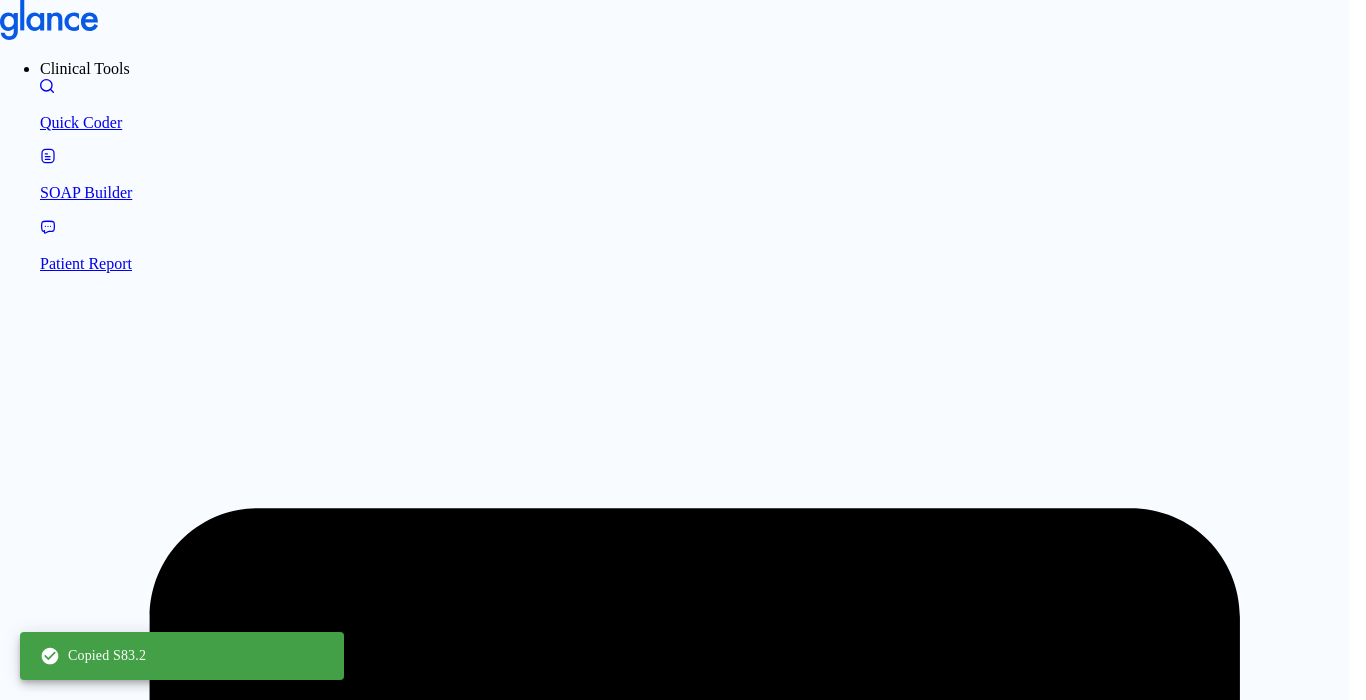 click on "History & Physical Exam Summary" at bounding box center (155, 4001) 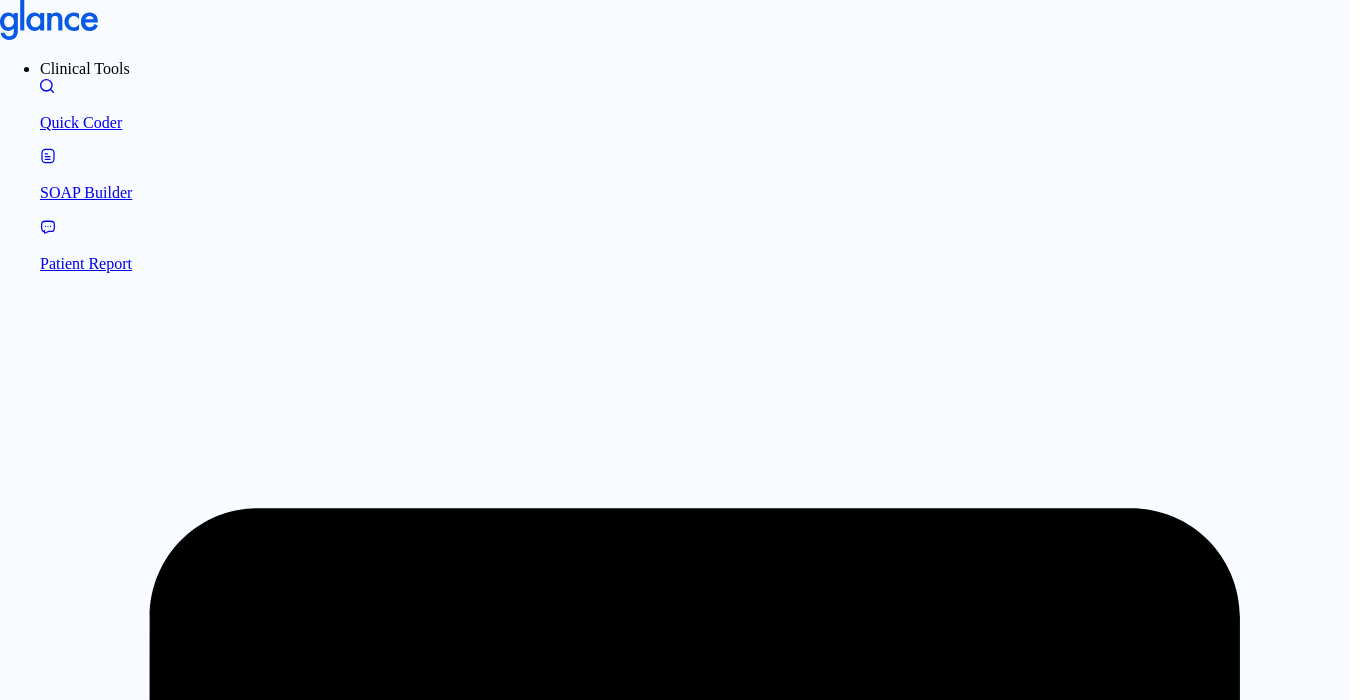 click at bounding box center (674, 4135) 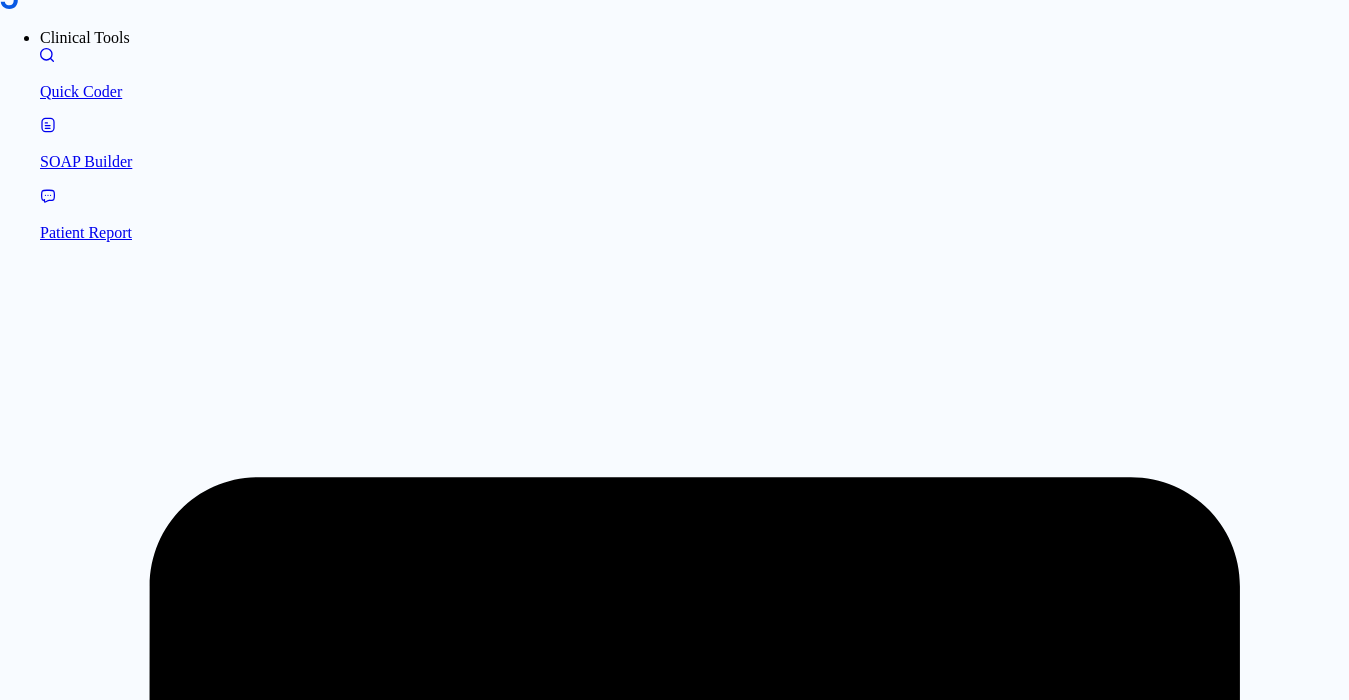 scroll, scrollTop: 48, scrollLeft: 0, axis: vertical 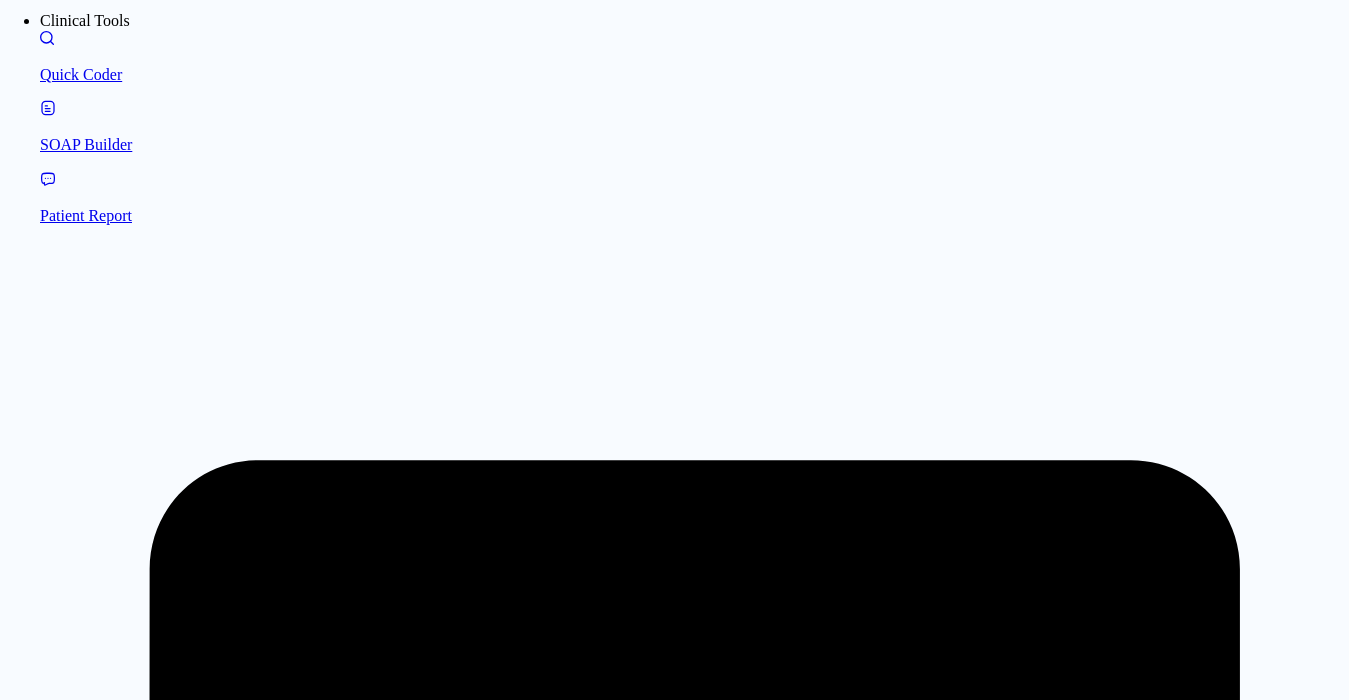 drag, startPoint x: 232, startPoint y: 385, endPoint x: 232, endPoint y: 231, distance: 154 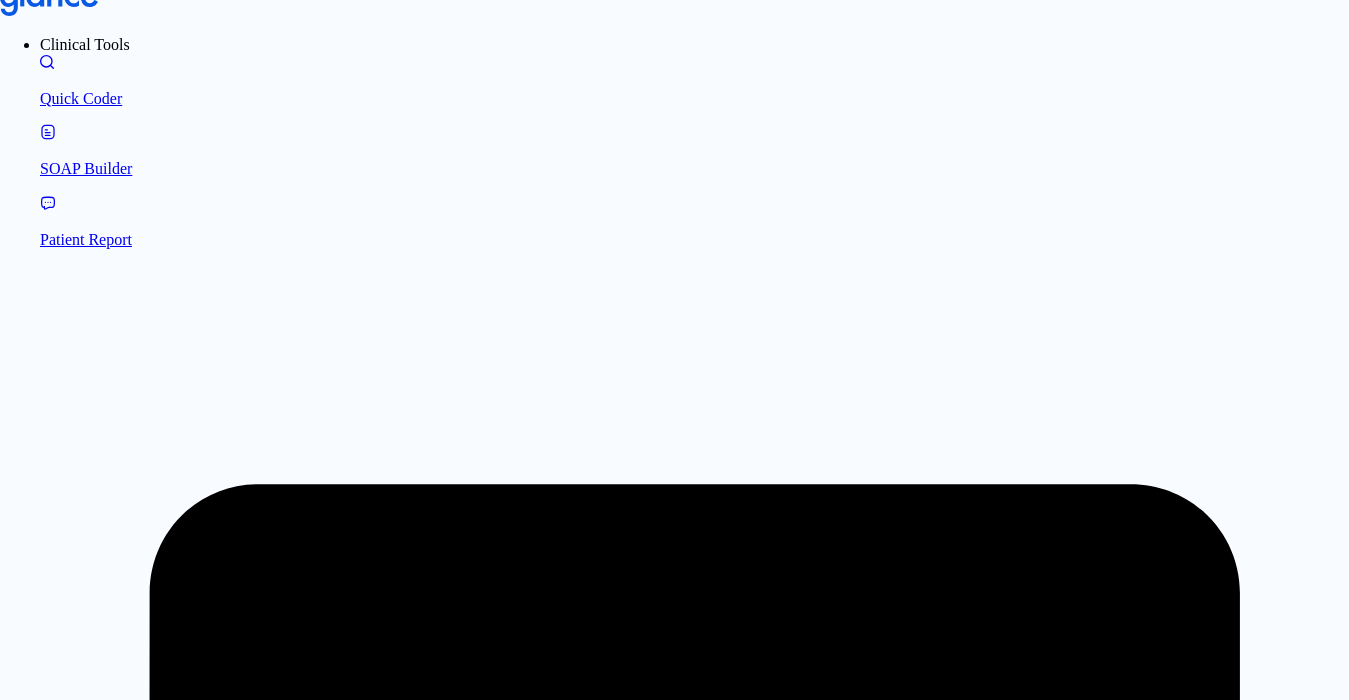 scroll, scrollTop: 0, scrollLeft: 0, axis: both 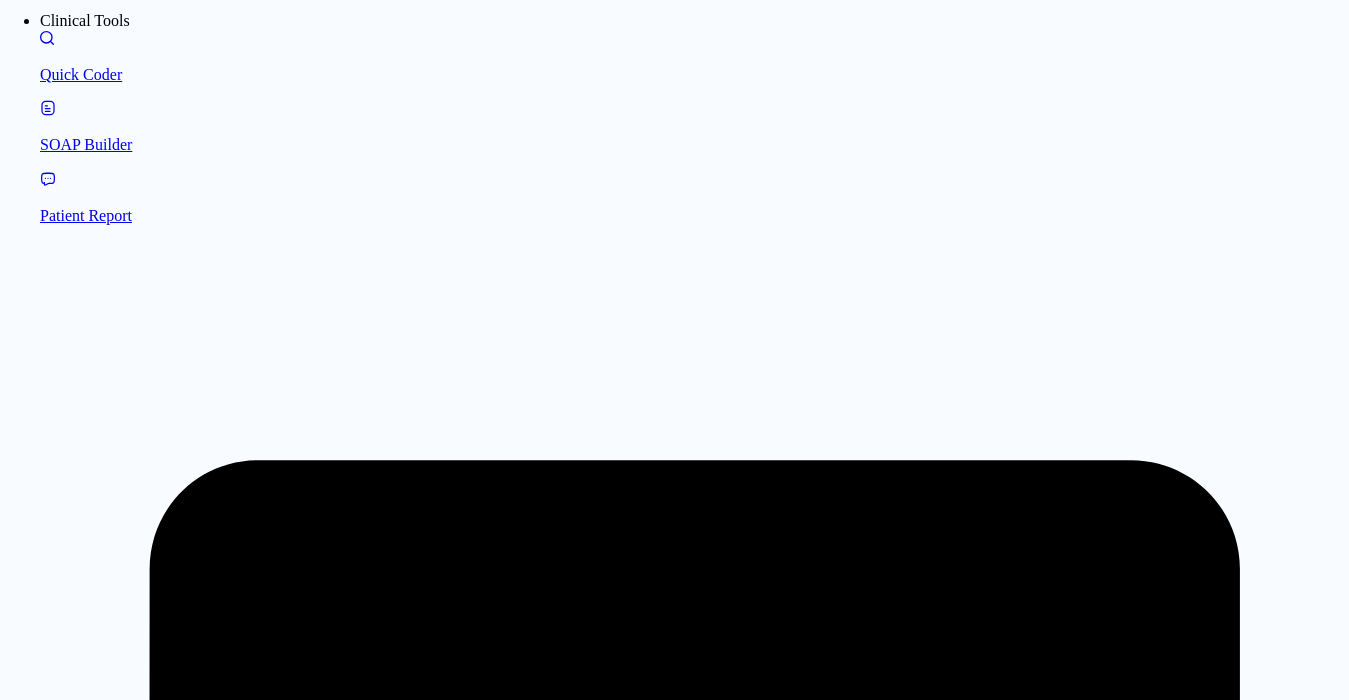 drag, startPoint x: 240, startPoint y: 363, endPoint x: 246, endPoint y: 243, distance: 120.14991 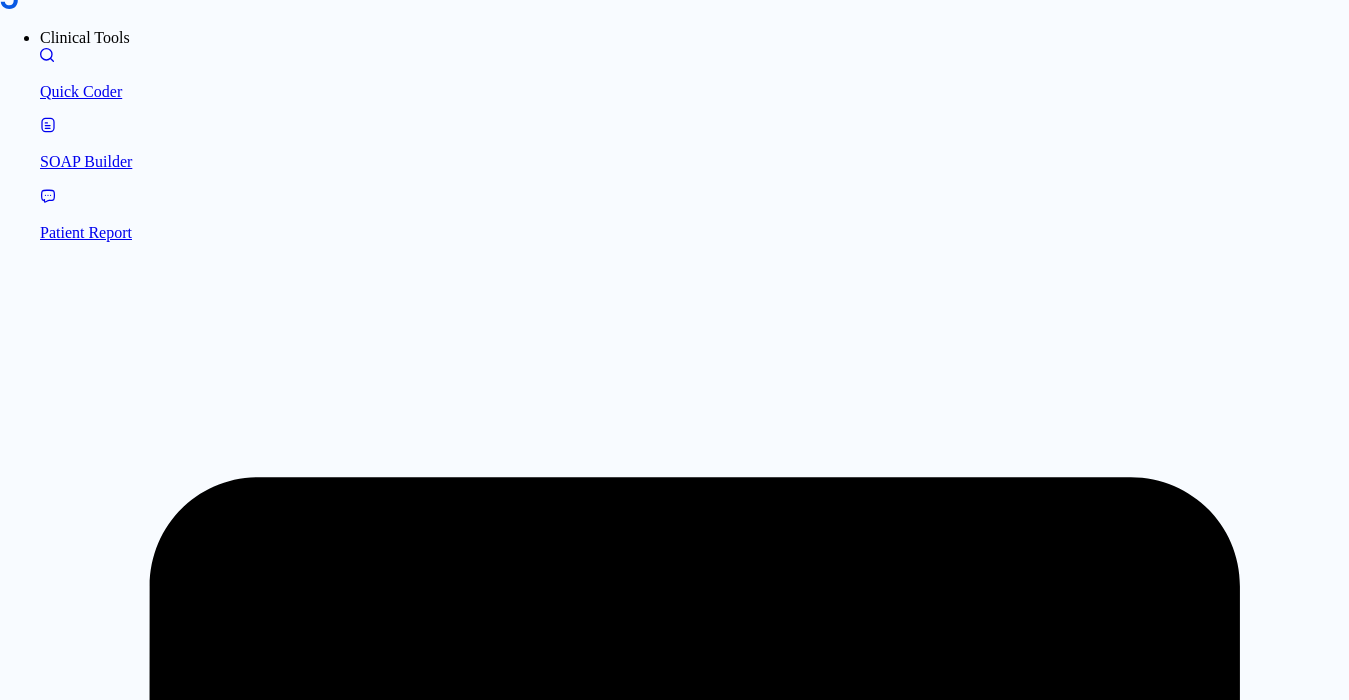 scroll, scrollTop: 48, scrollLeft: 0, axis: vertical 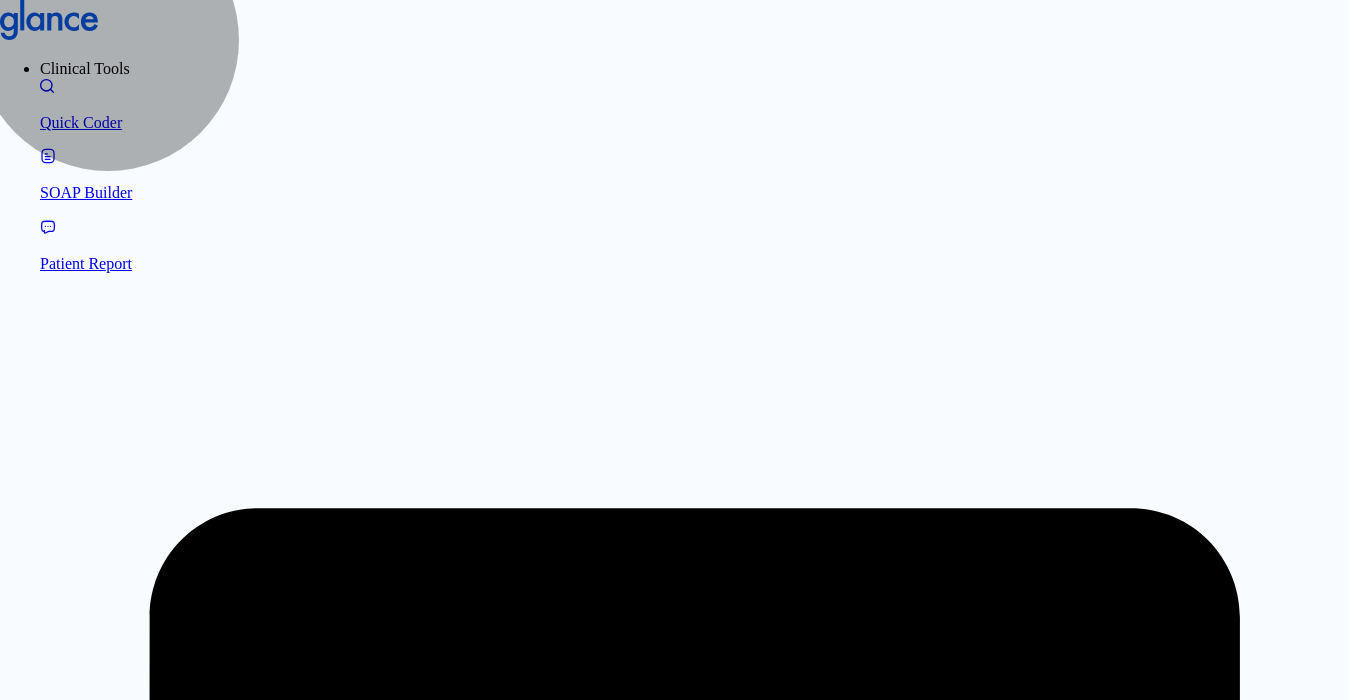 click on "[GEOGRAPHIC_DATA]" at bounding box center (694, 3552) 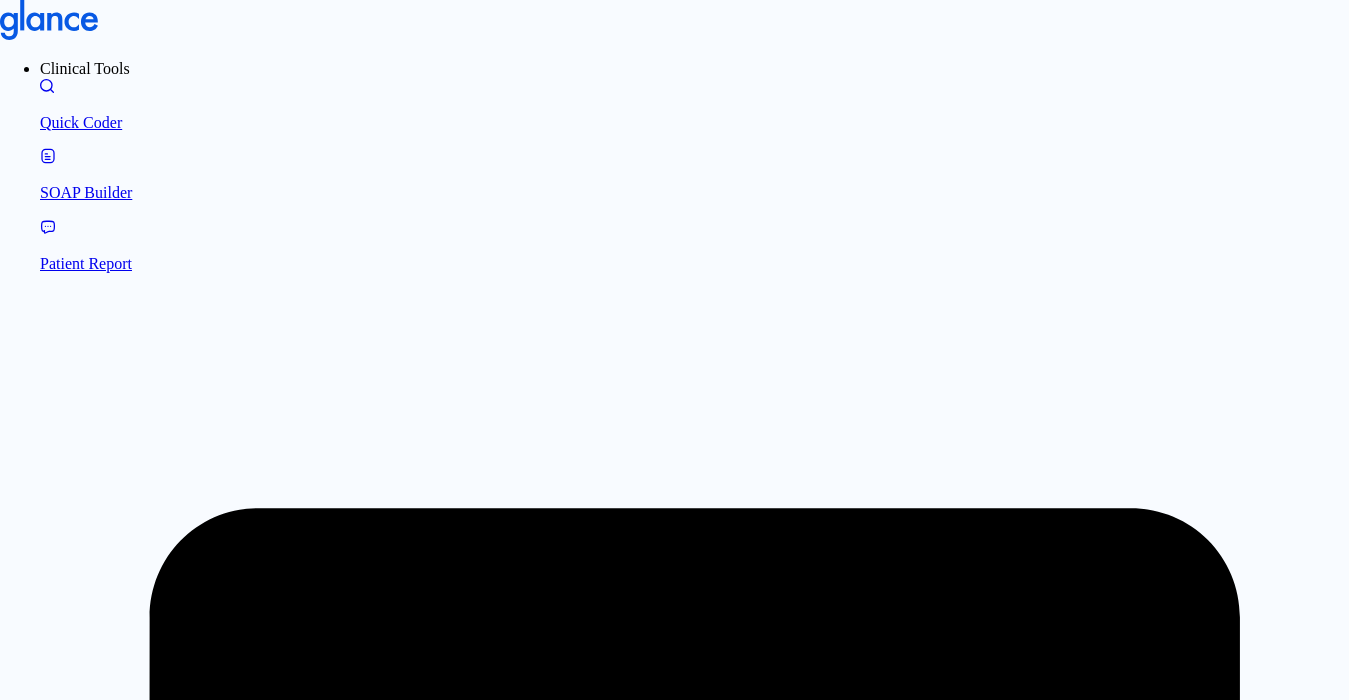 click at bounding box center [674, 4027] 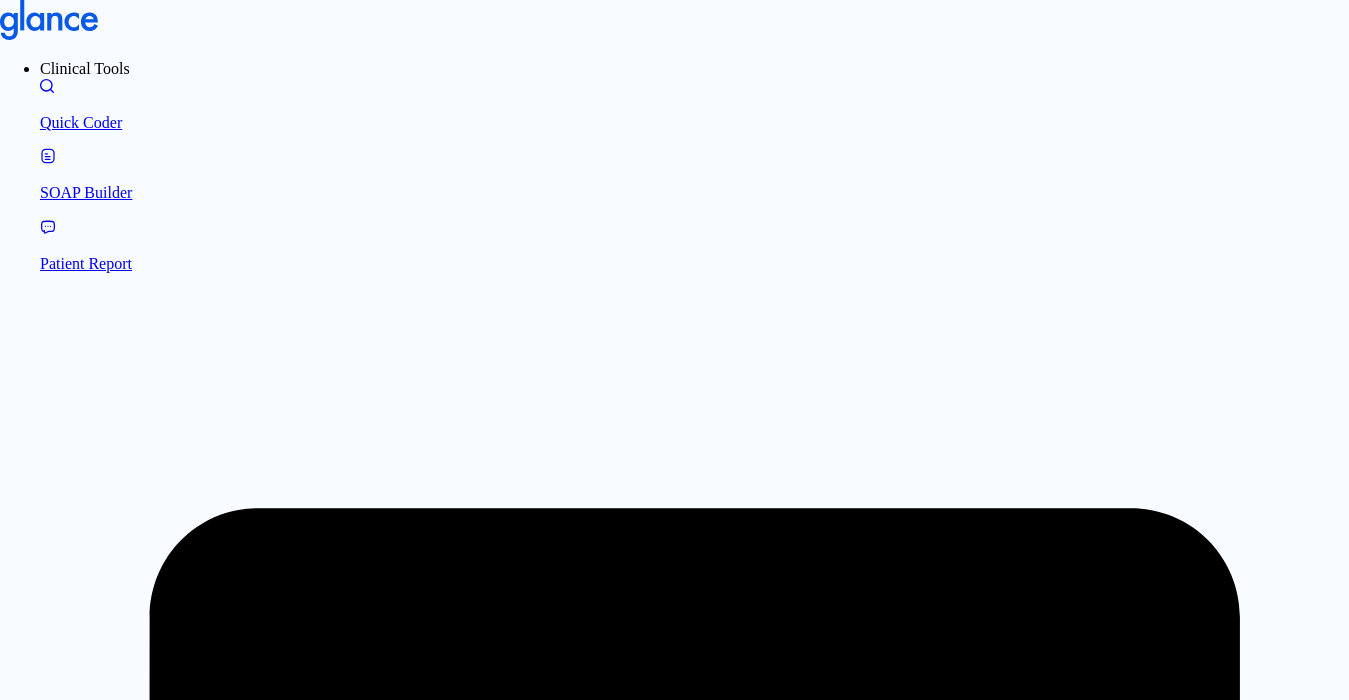 scroll, scrollTop: 0, scrollLeft: 0, axis: both 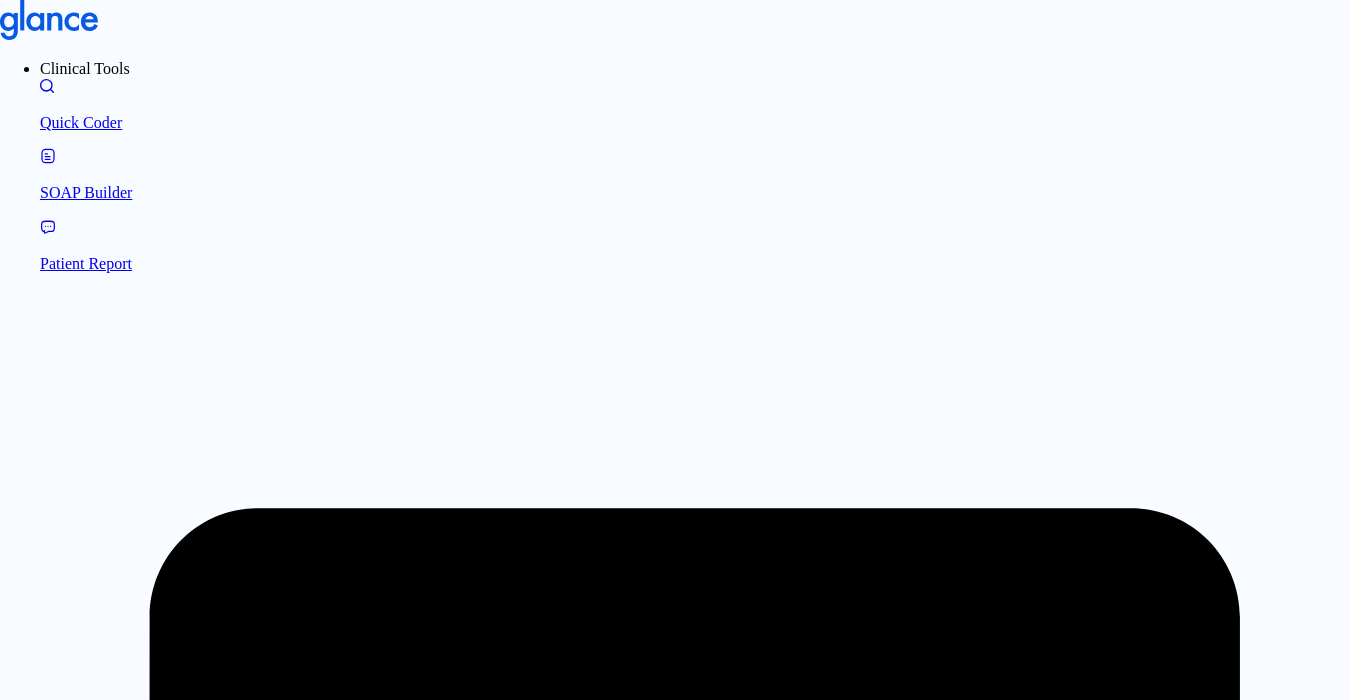 drag, startPoint x: 568, startPoint y: 337, endPoint x: 571, endPoint y: 323, distance: 14.3178215 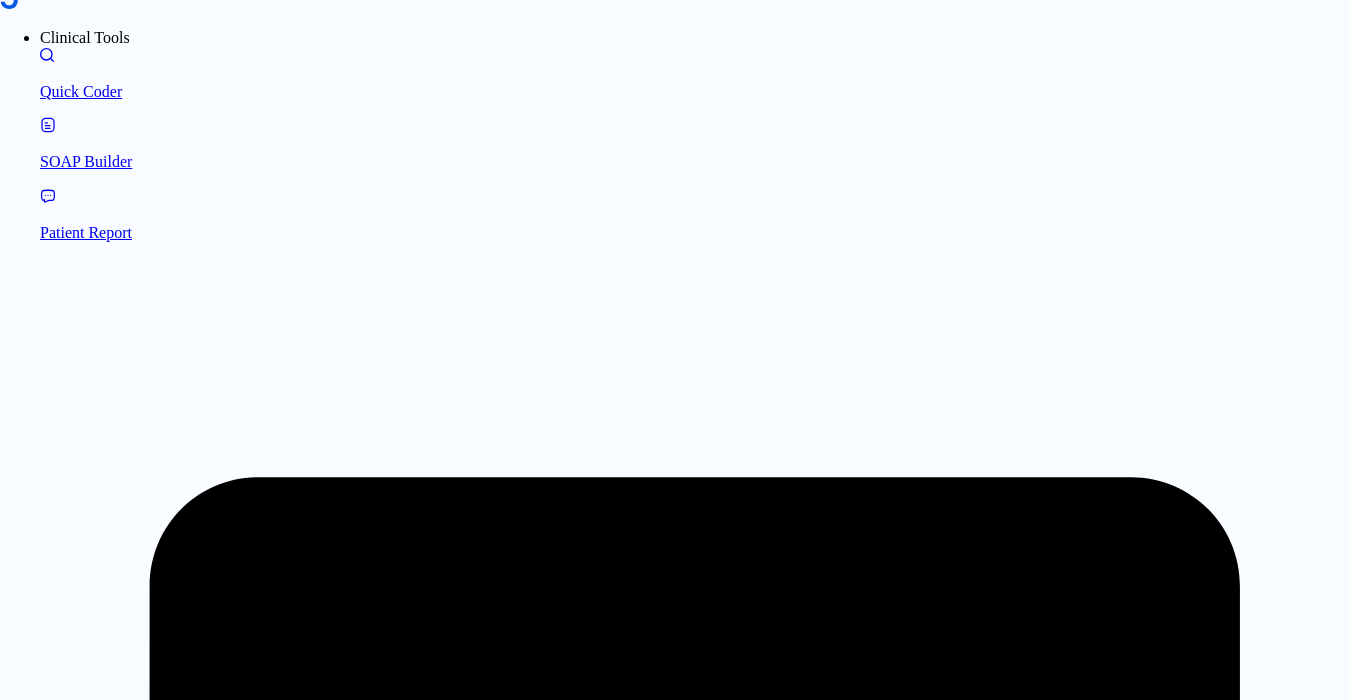 scroll, scrollTop: 48, scrollLeft: 0, axis: vertical 